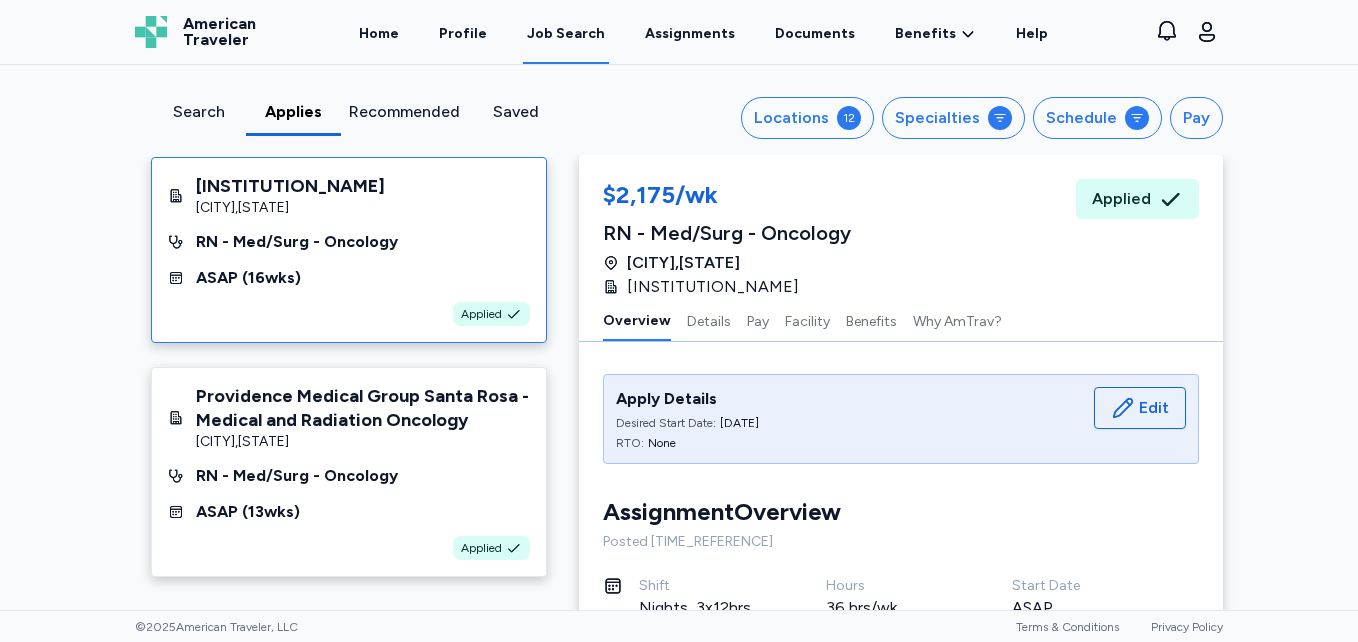 scroll, scrollTop: 0, scrollLeft: 0, axis: both 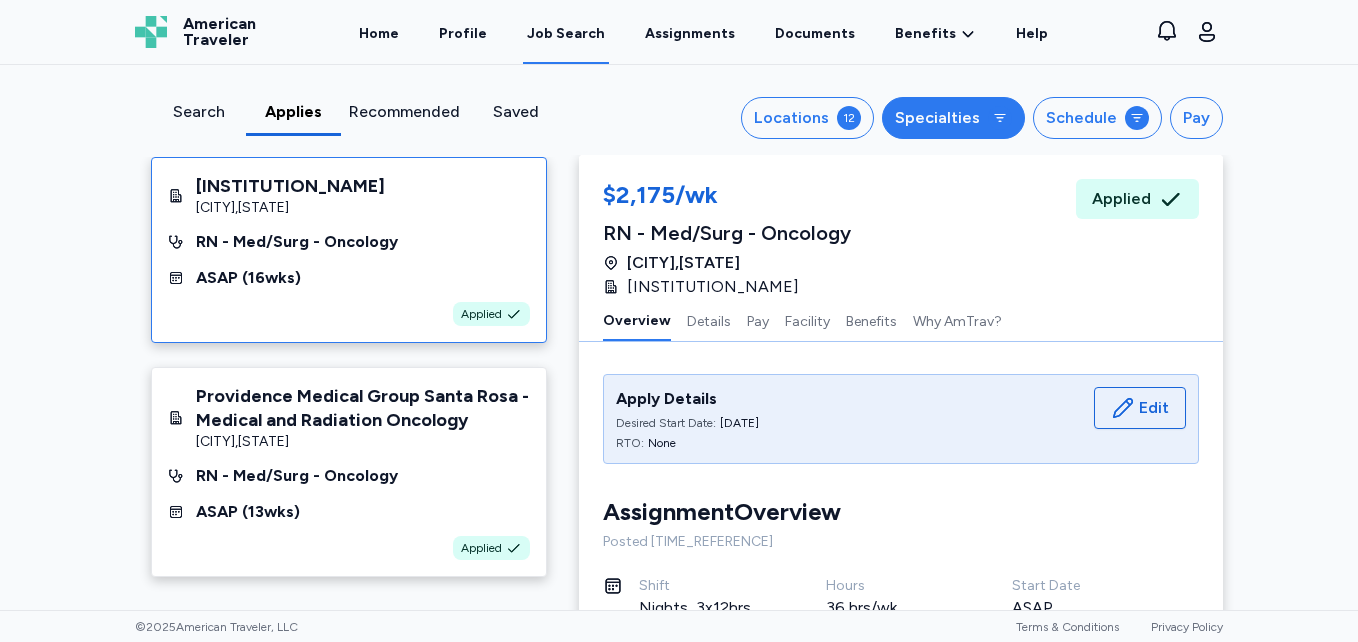 click on "Specialties" at bounding box center (937, 118) 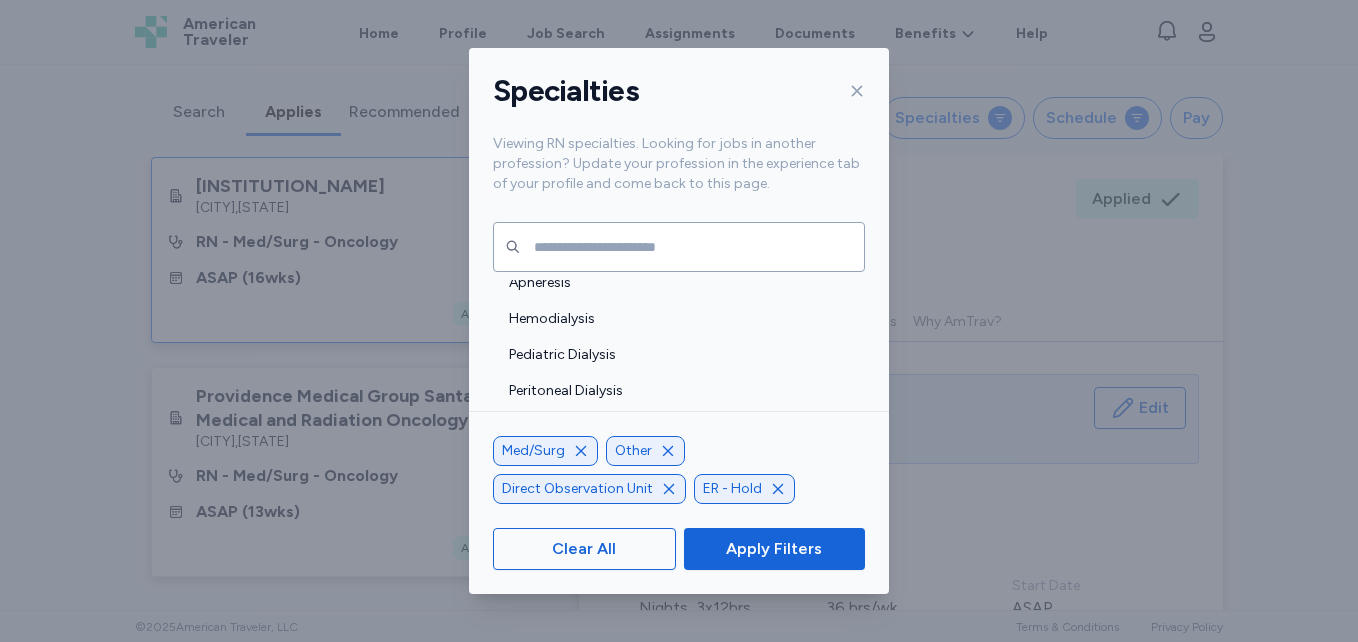 scroll, scrollTop: 523, scrollLeft: 0, axis: vertical 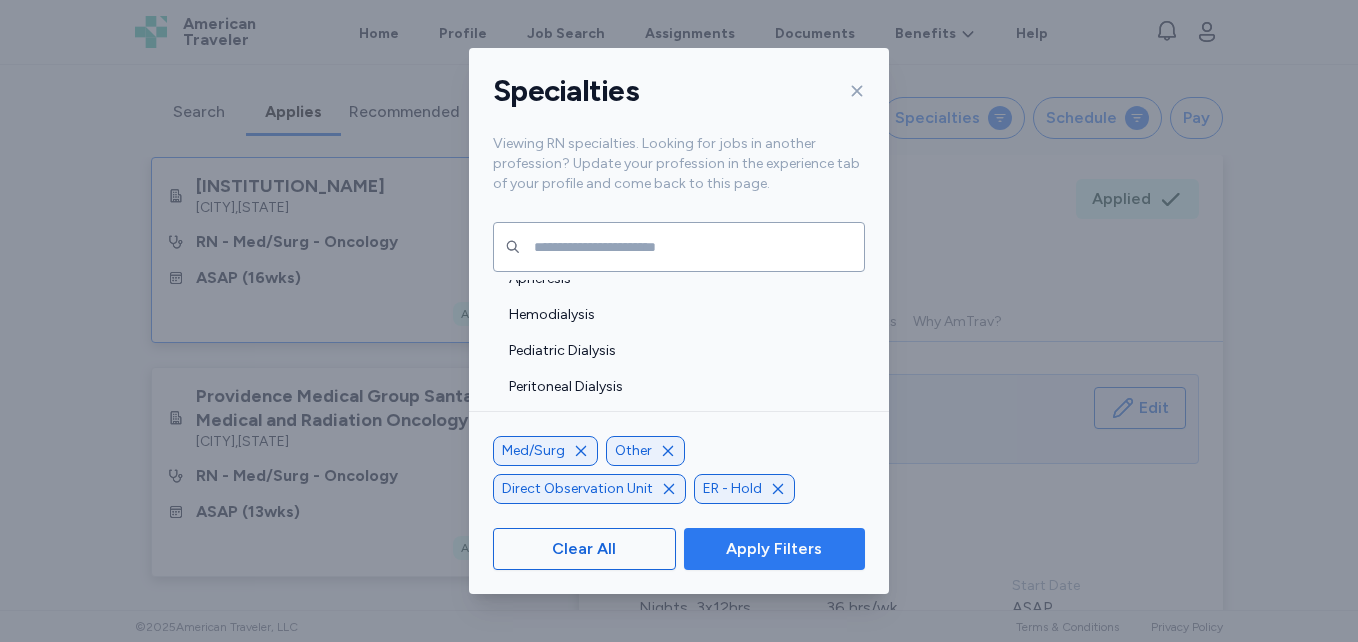 click on "Apply Filters" at bounding box center [774, 549] 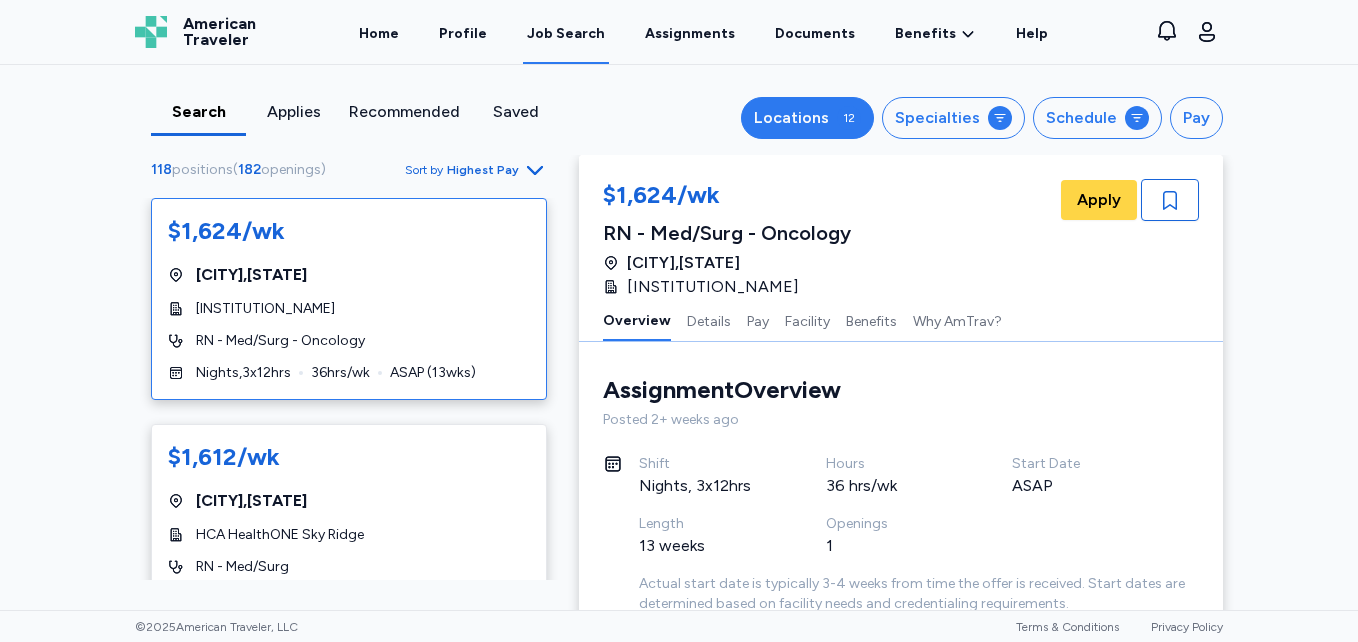 click on "Locations" at bounding box center [791, 118] 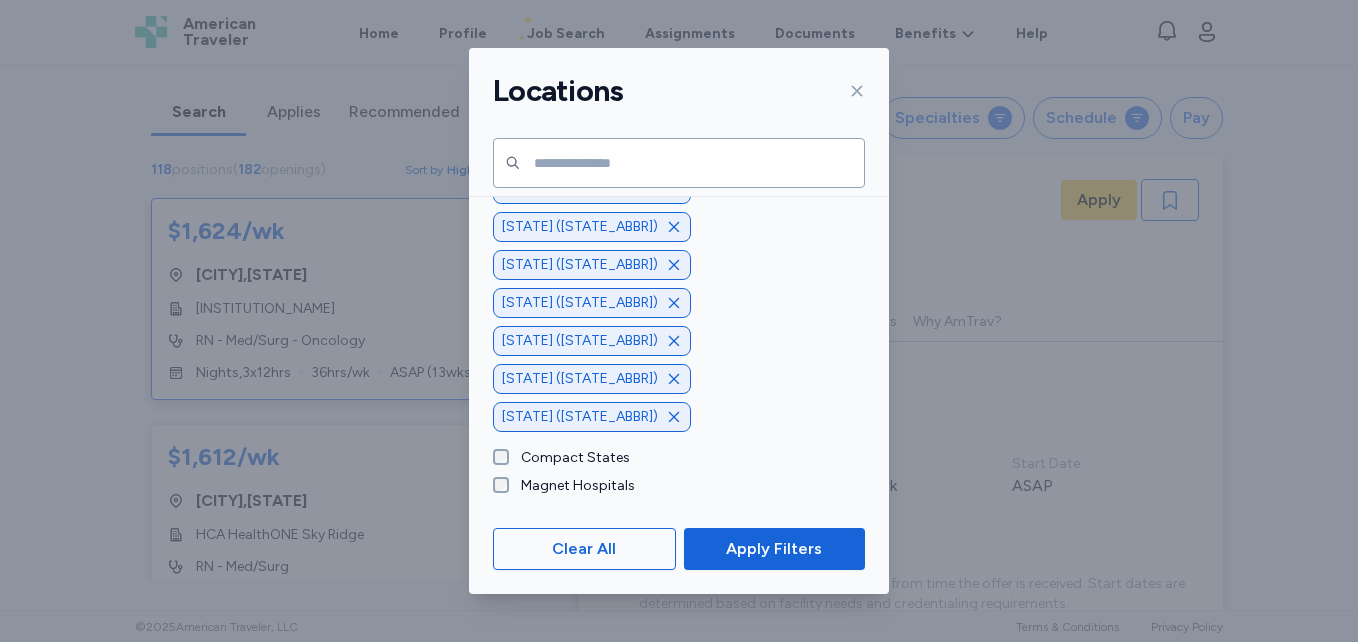 click 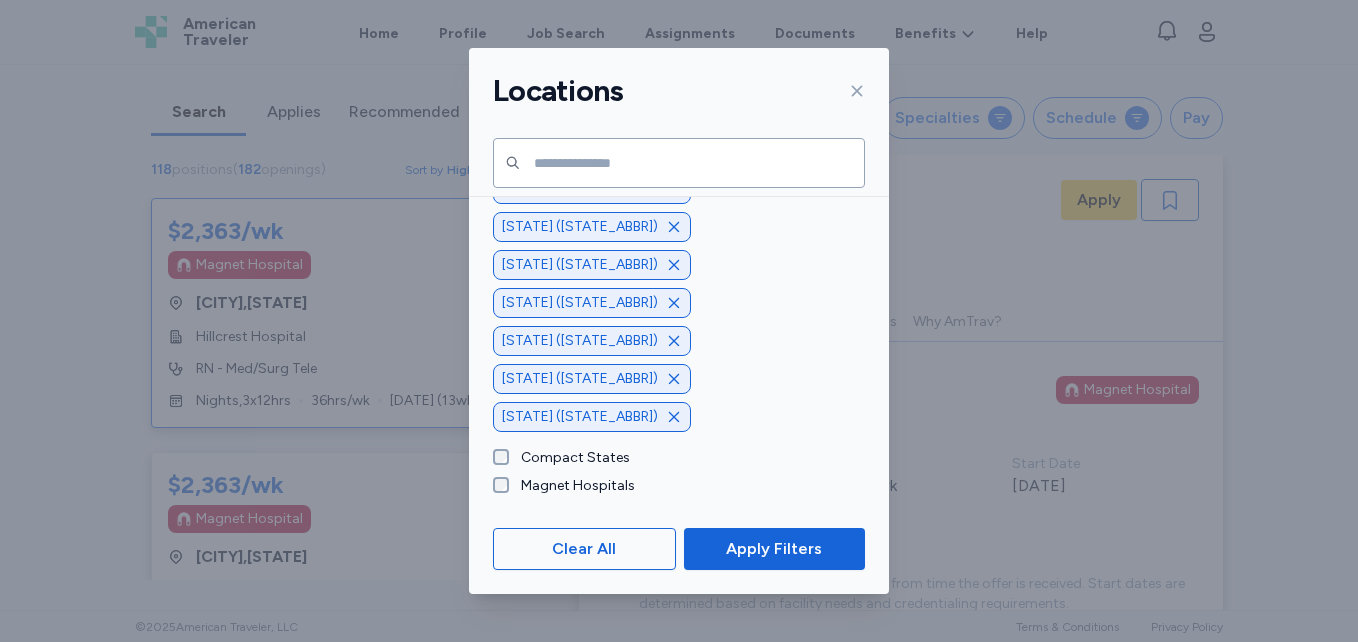 scroll, scrollTop: 2, scrollLeft: 0, axis: vertical 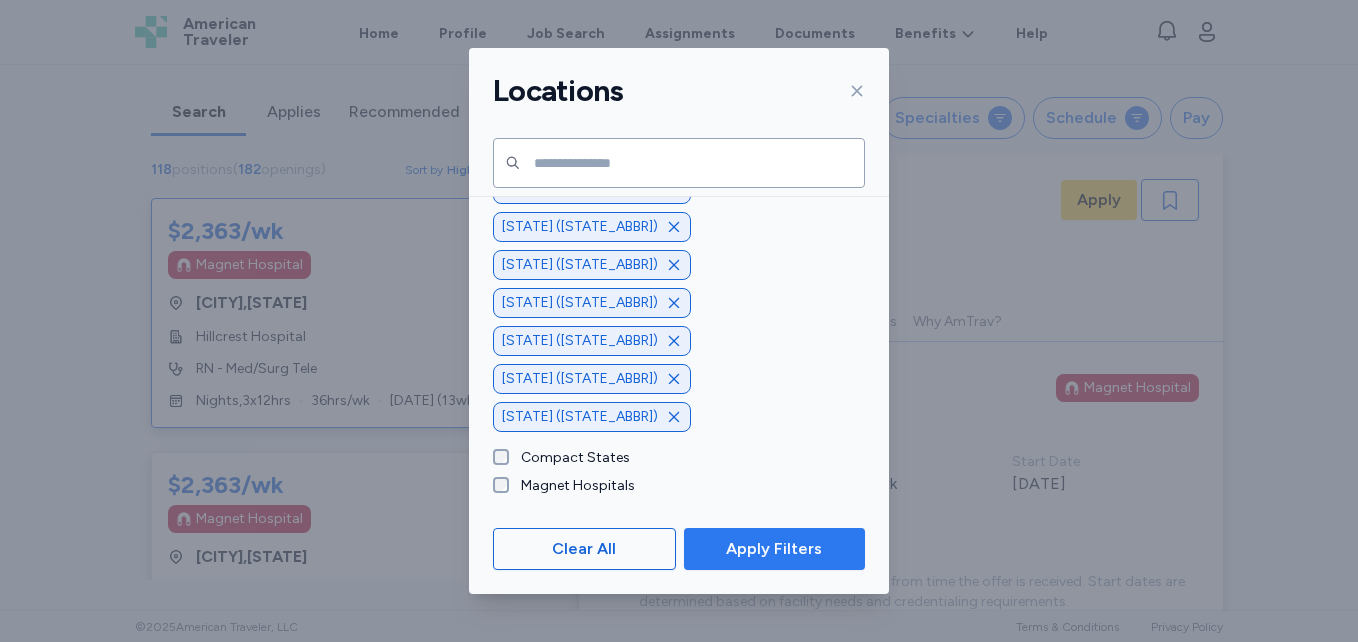 click on "Apply Filters" at bounding box center [774, 549] 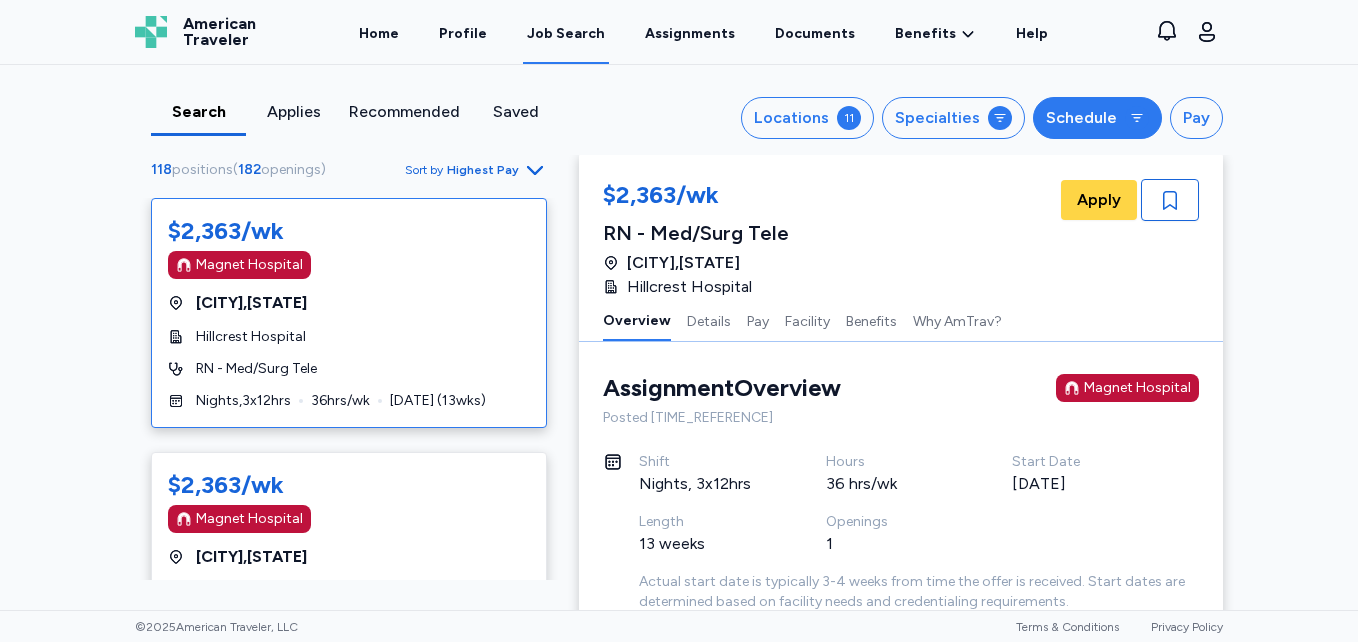click on "Schedule" at bounding box center [1081, 118] 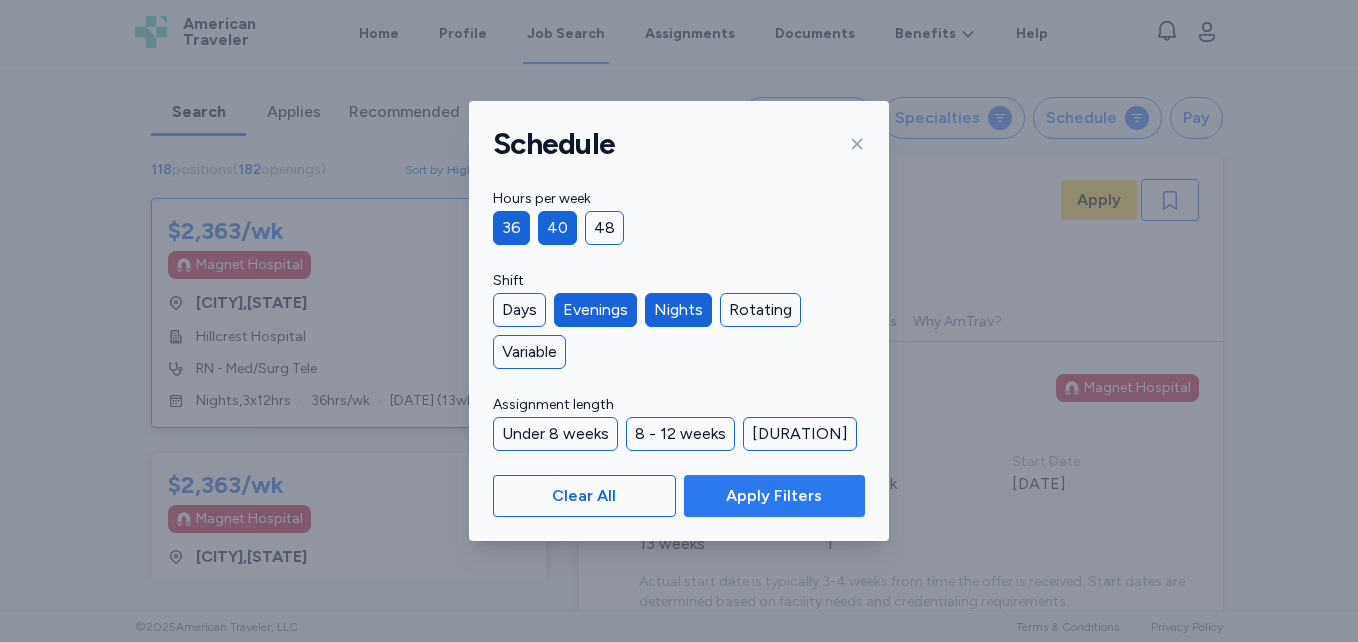 click on "Apply Filters" at bounding box center [774, 496] 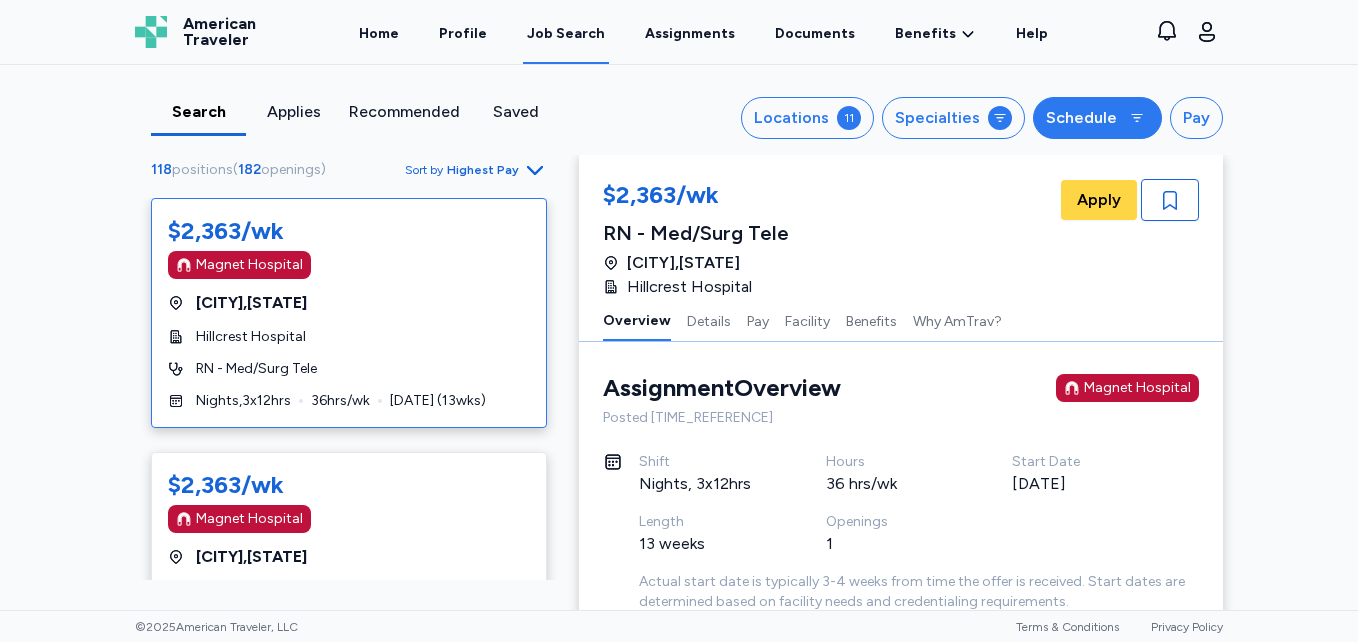 click on "Schedule" at bounding box center [1097, 118] 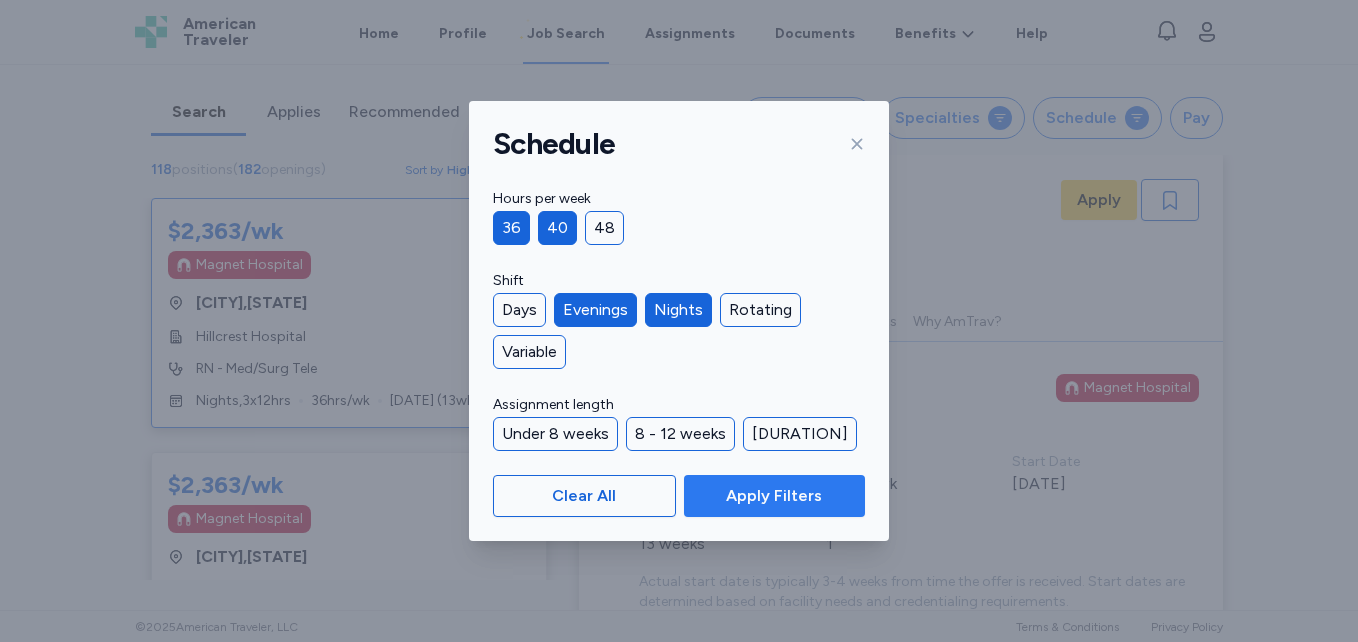 click on "Apply Filters" at bounding box center (774, 496) 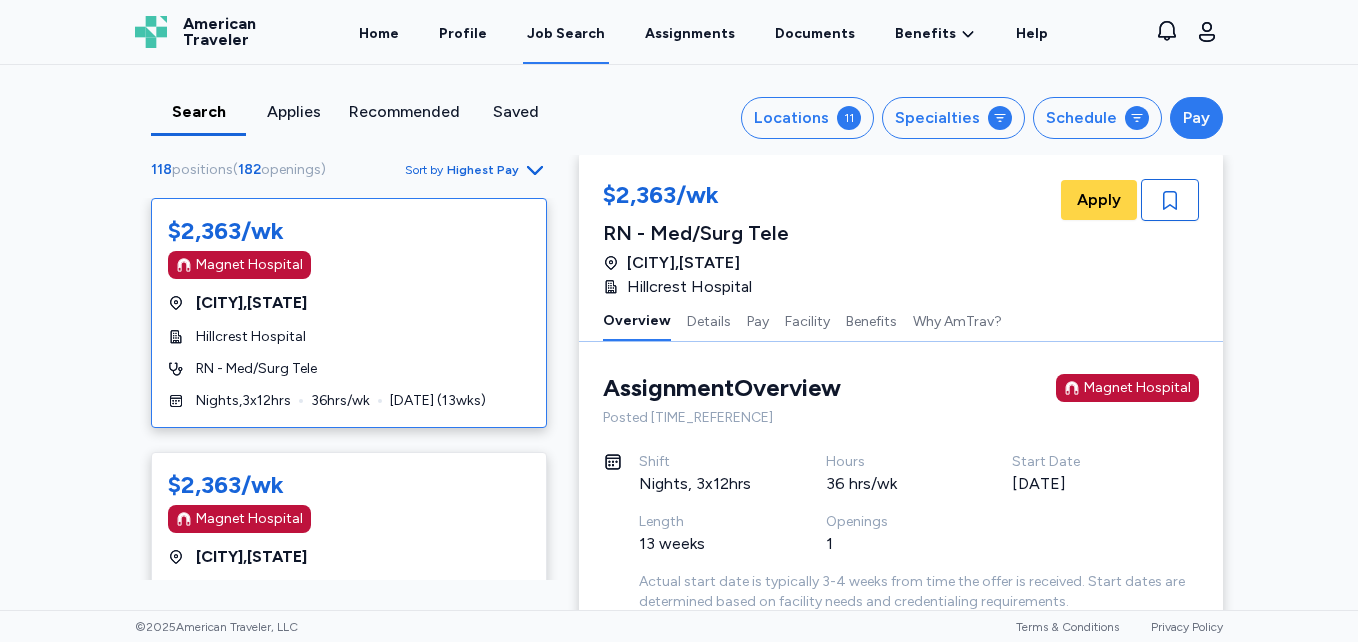 click on "Pay" at bounding box center [1196, 118] 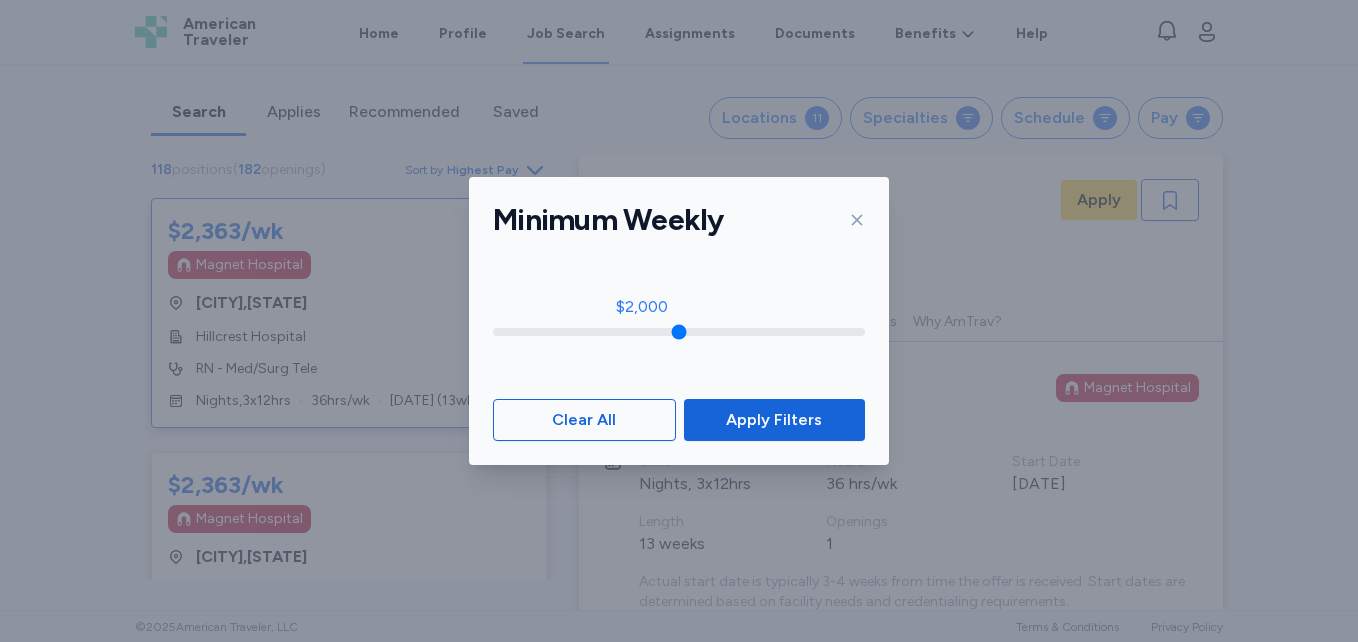 drag, startPoint x: 503, startPoint y: 338, endPoint x: 641, endPoint y: 347, distance: 138.29317 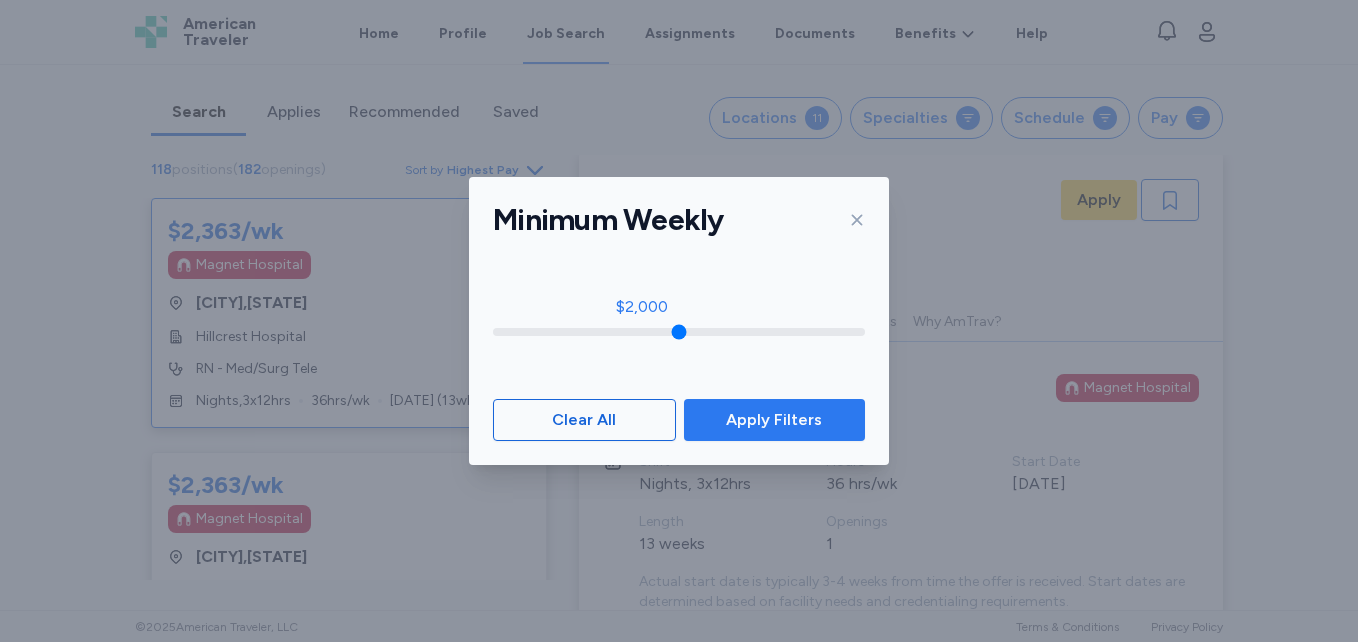 click on "Apply Filters" at bounding box center (774, 420) 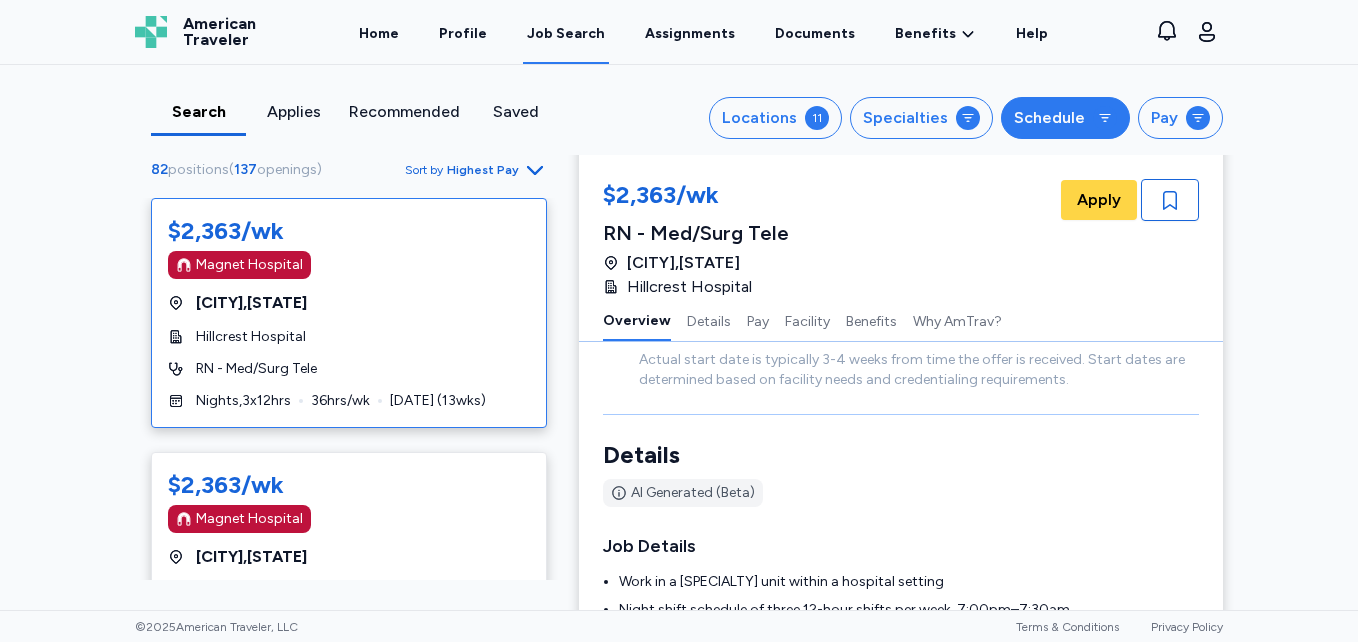 scroll, scrollTop: 0, scrollLeft: 0, axis: both 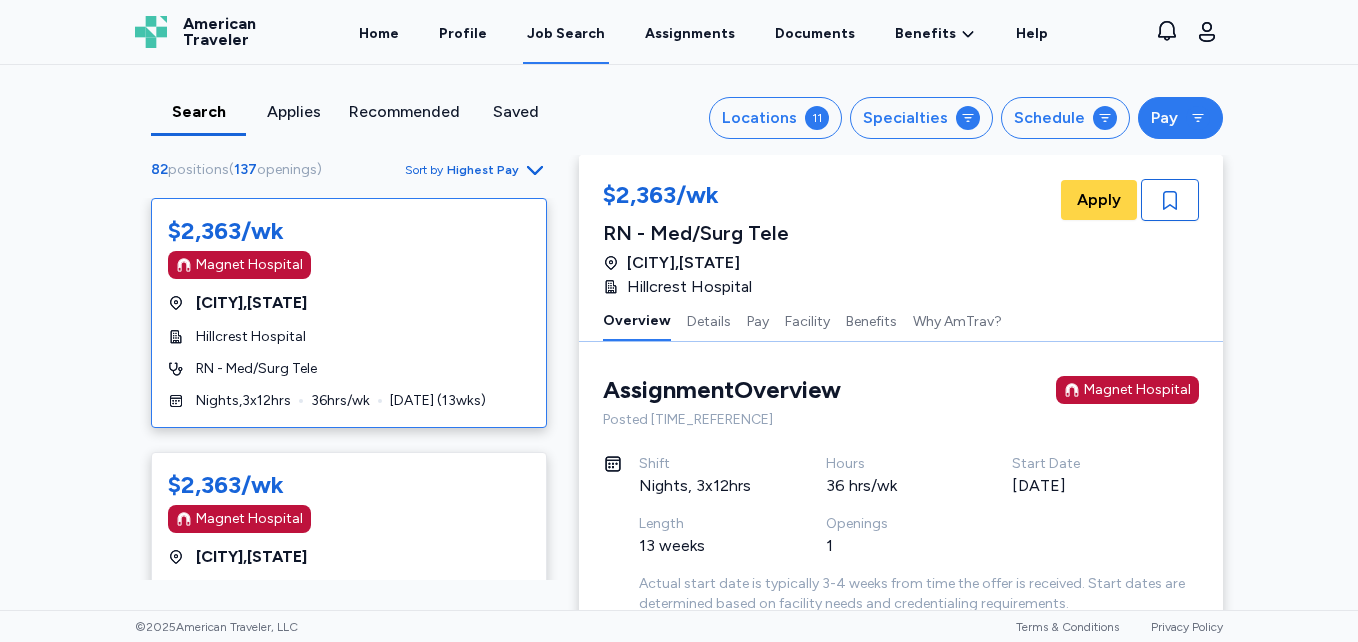 click on "Pay" at bounding box center [1164, 118] 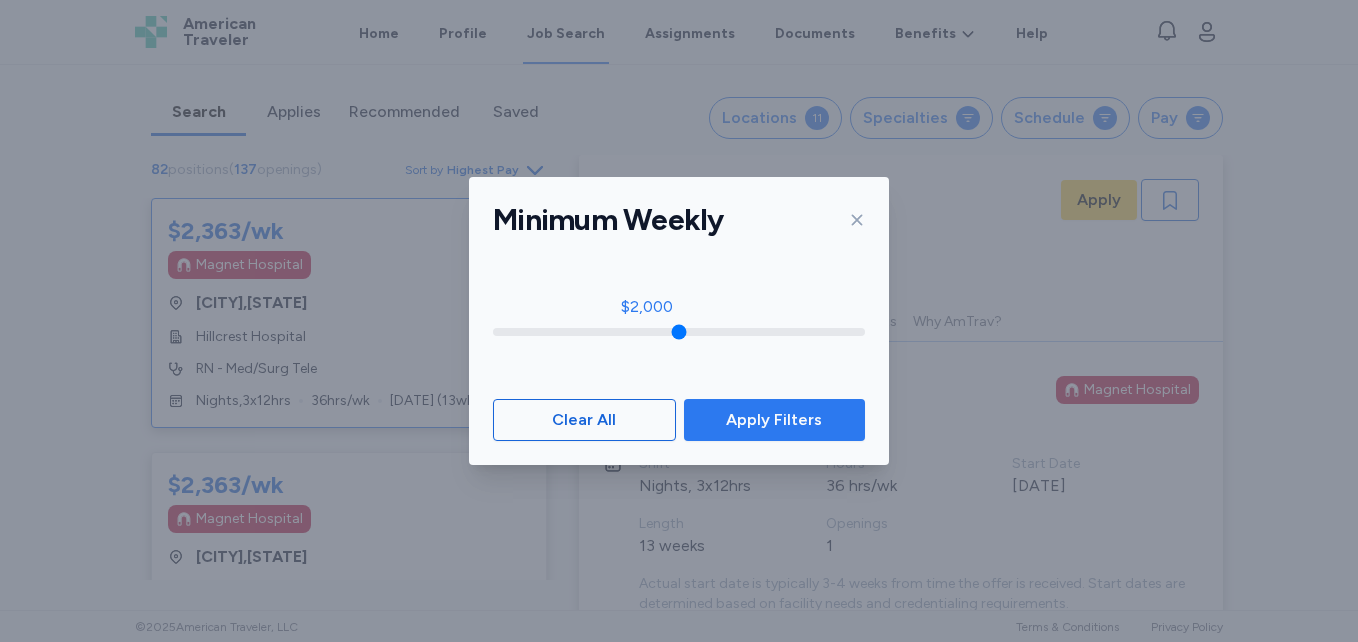 click on "Apply Filters" at bounding box center (774, 420) 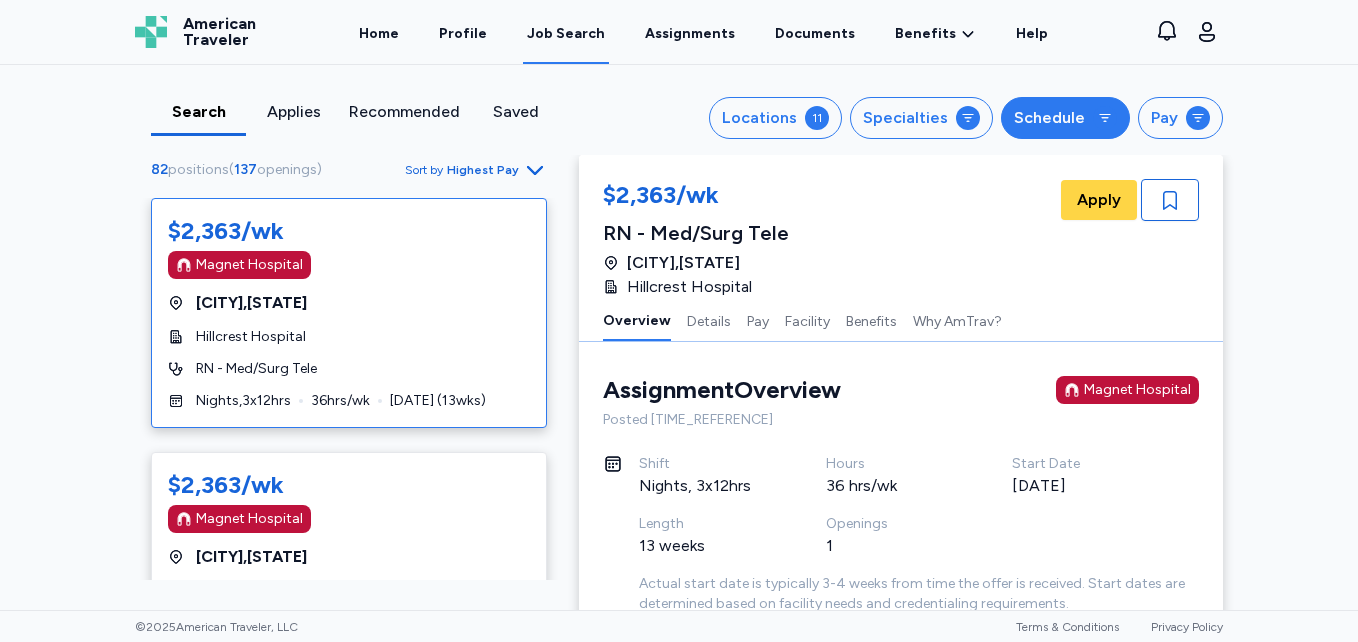 click on "Schedule" at bounding box center [1049, 118] 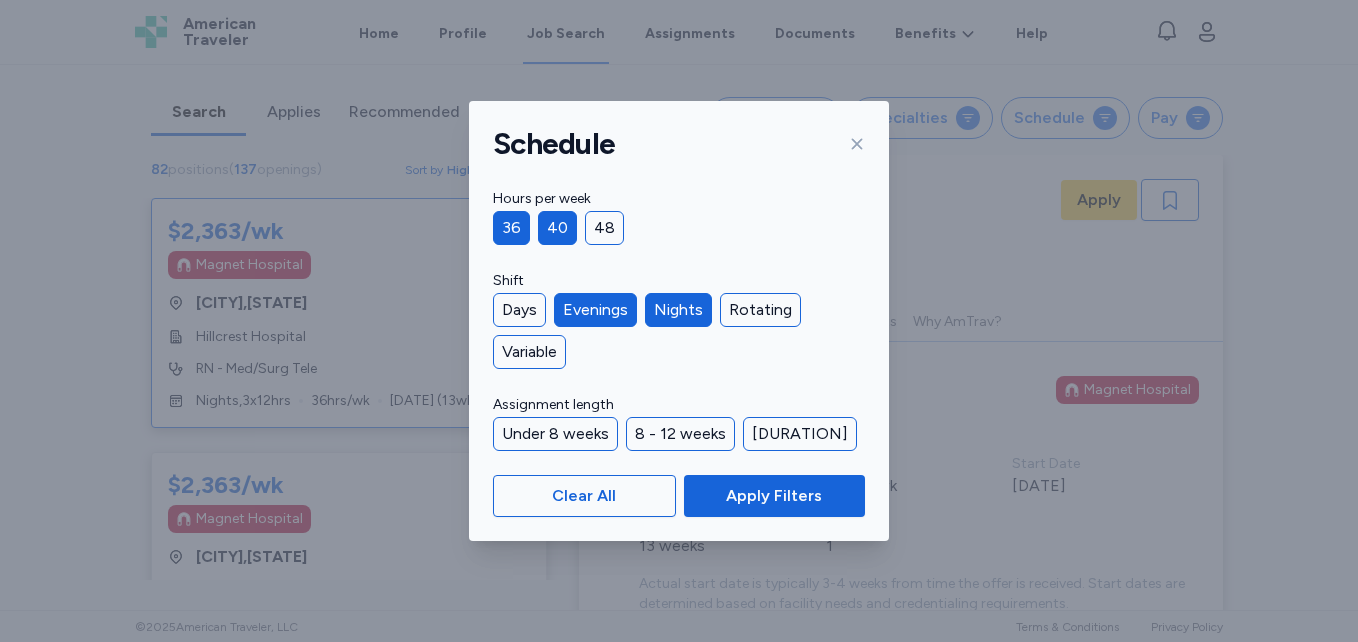 click on "Apply Filters" at bounding box center [774, 496] 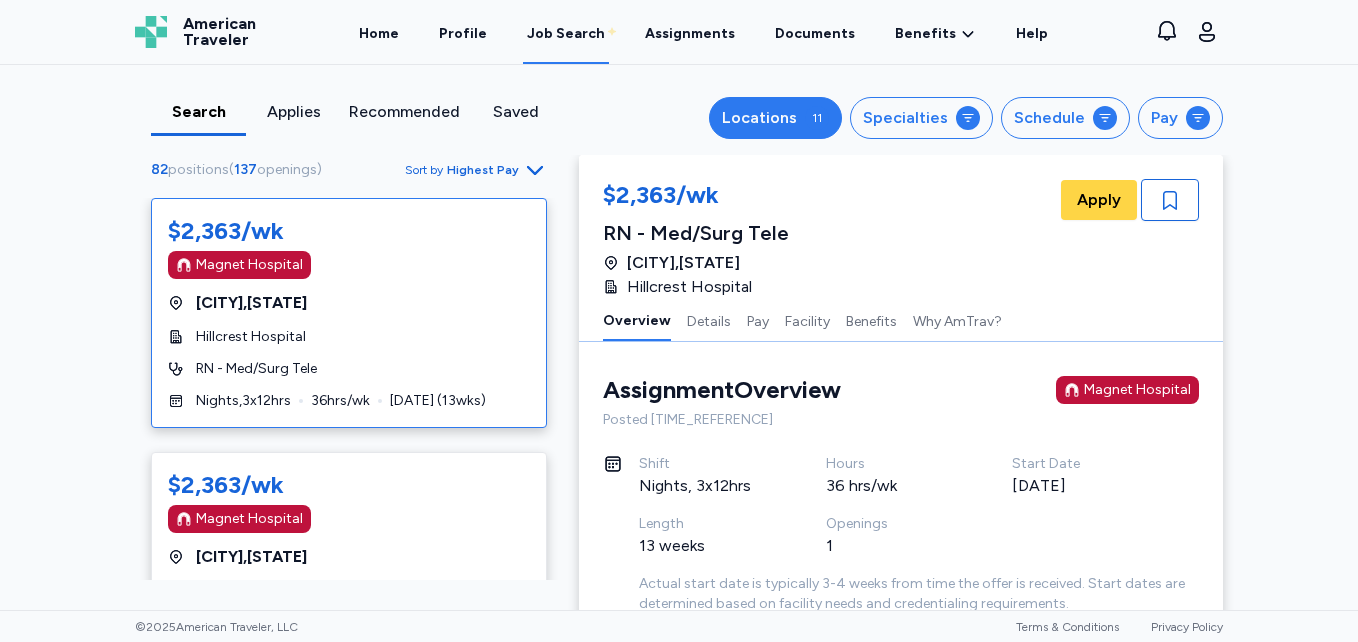 click on "Locations 11" at bounding box center [775, 118] 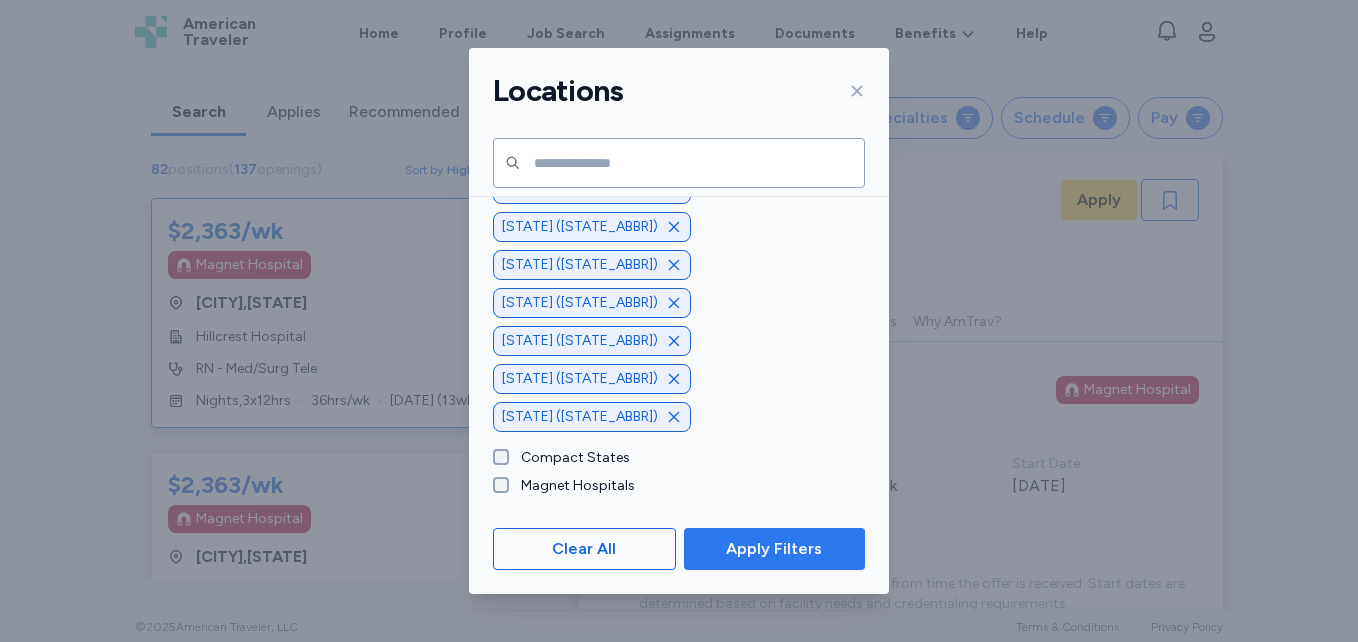 click on "Apply Filters" at bounding box center [774, 549] 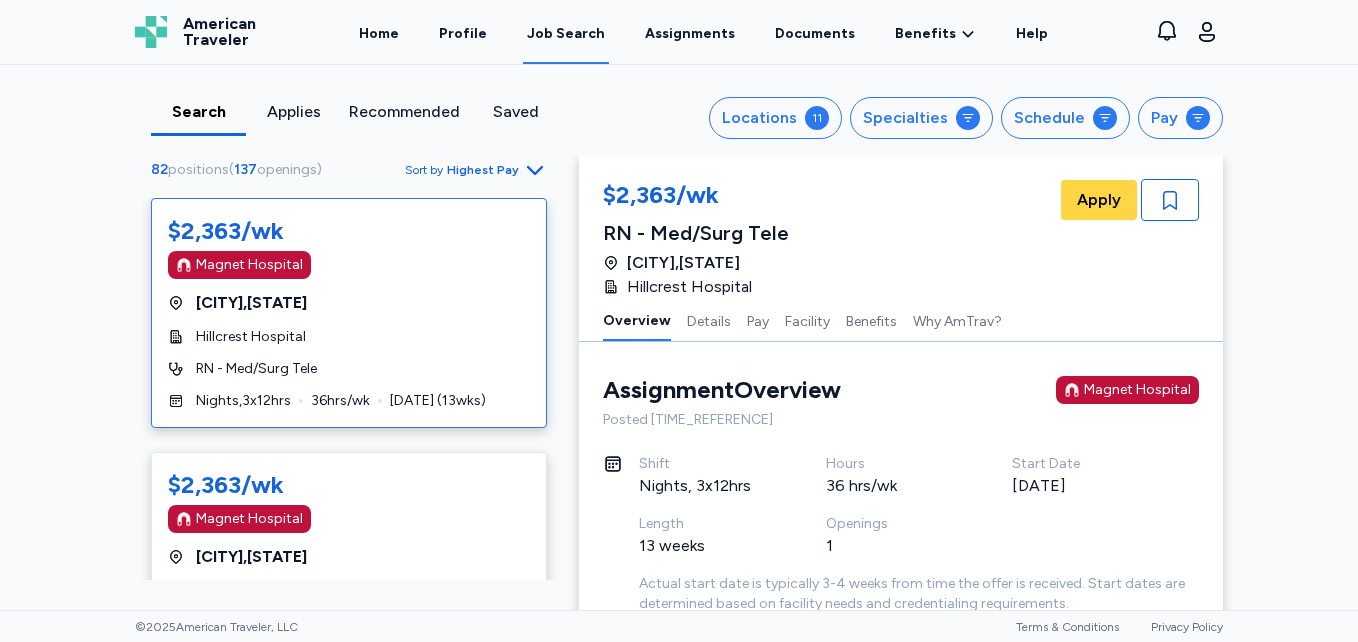 click on "Magnet Hospital" at bounding box center (349, 265) 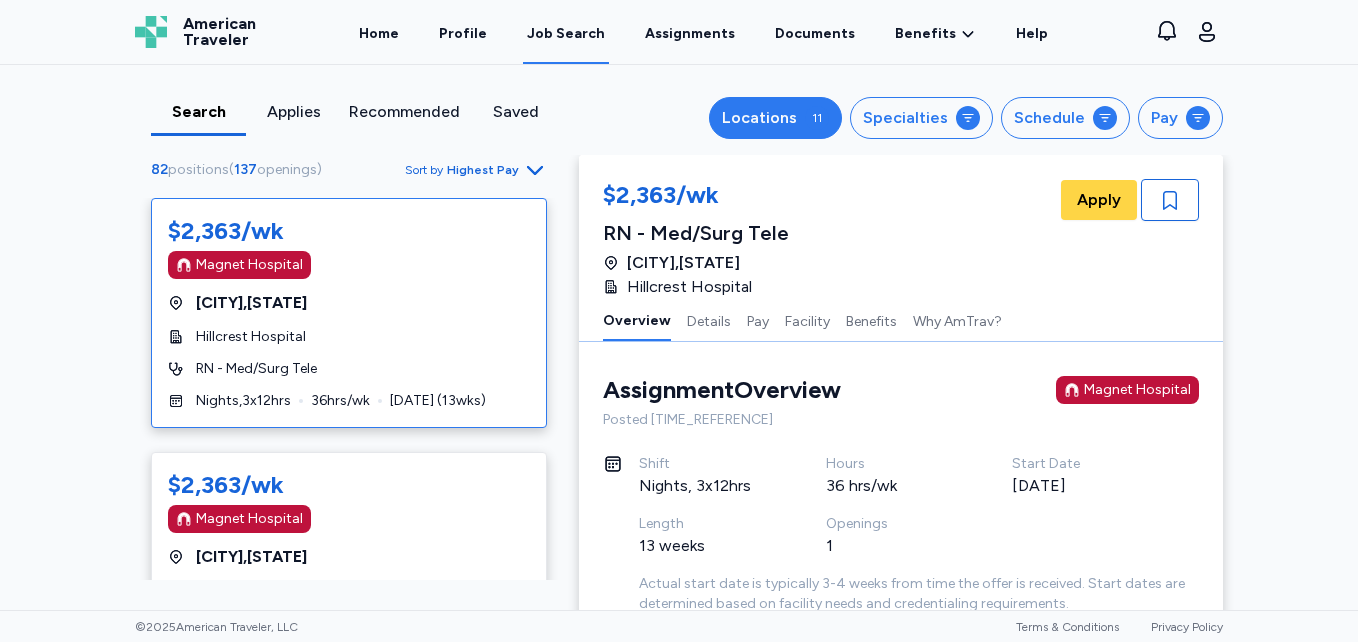 click on "Locations 11" at bounding box center [775, 118] 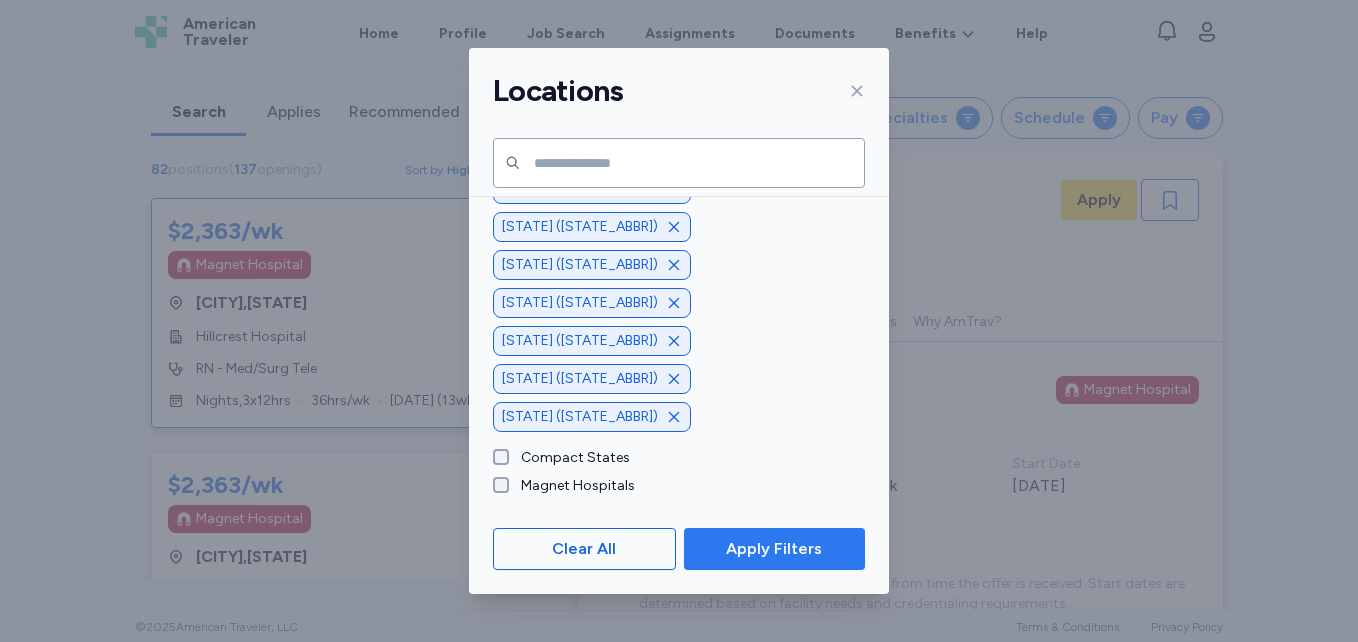 click on "Apply Filters" at bounding box center [774, 549] 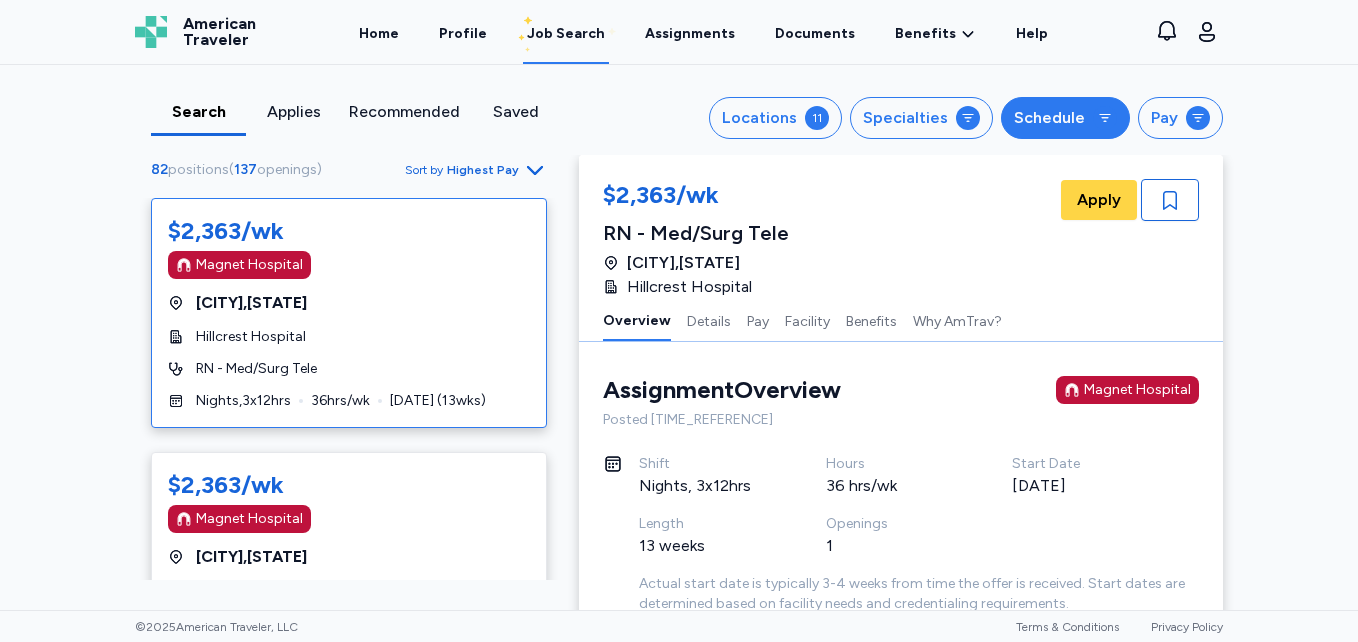 click on "Schedule" at bounding box center [1065, 118] 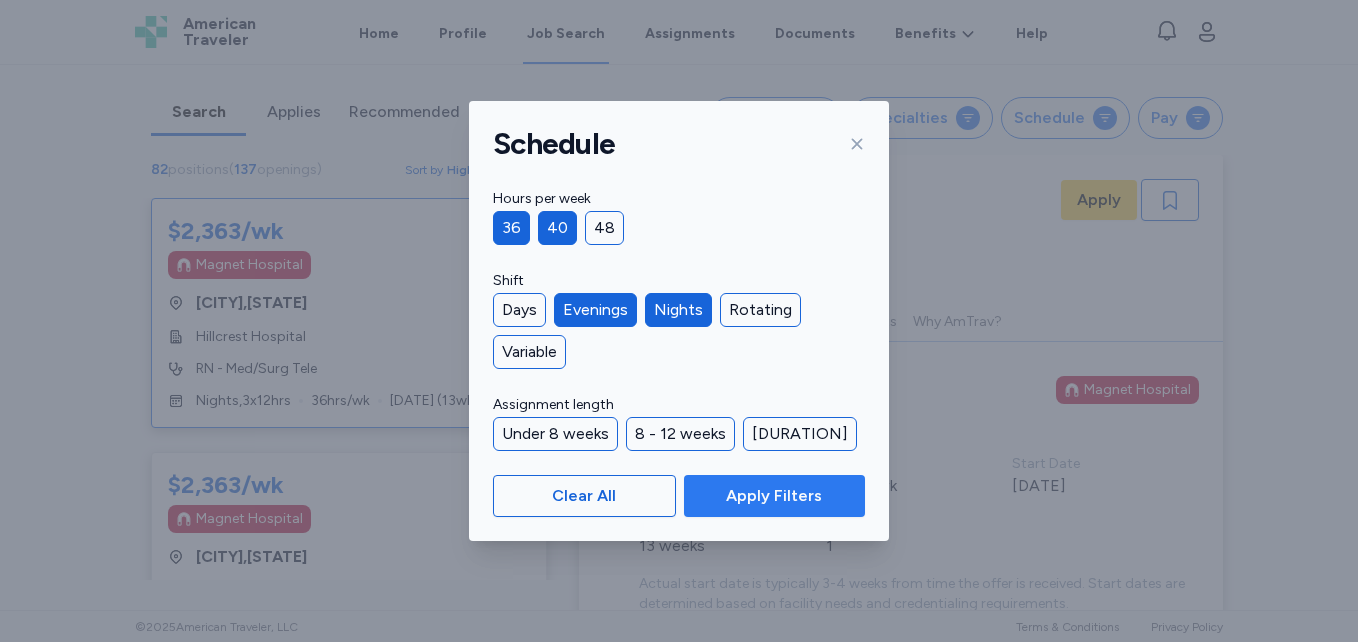 click on "Apply Filters" at bounding box center (774, 496) 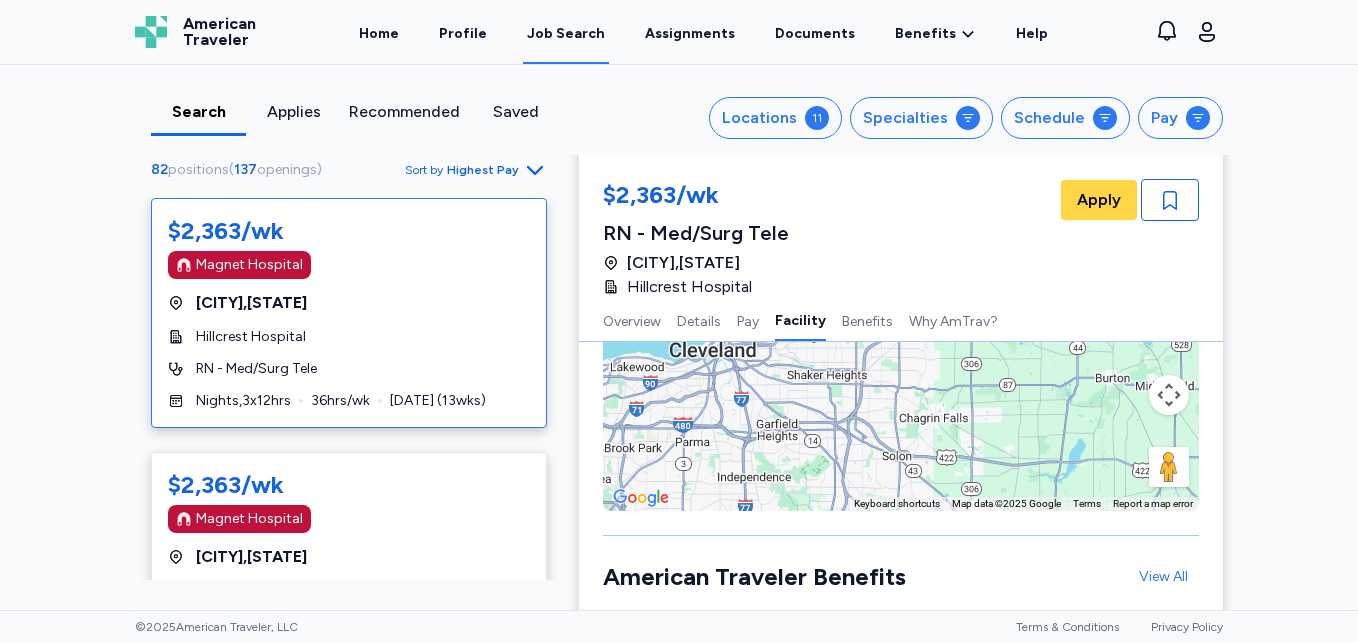 scroll, scrollTop: 2414, scrollLeft: 0, axis: vertical 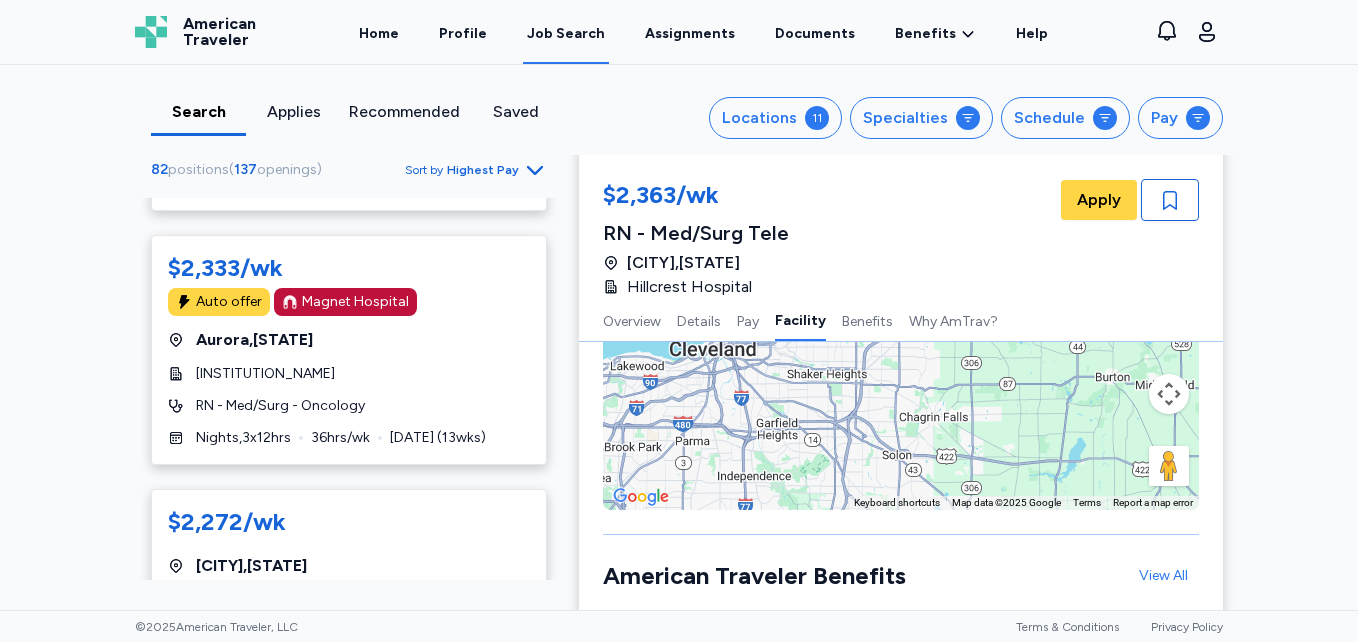 click on "[INSTITUTION_NAME]" at bounding box center (265, 374) 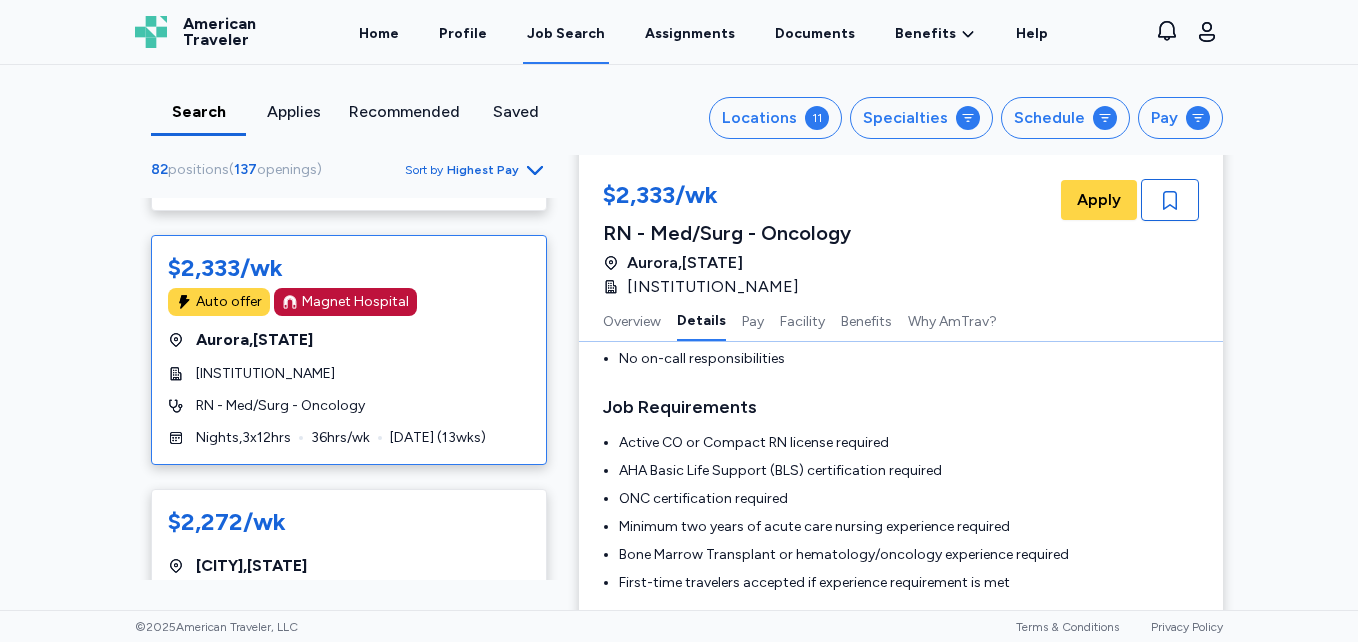 scroll, scrollTop: 647, scrollLeft: 0, axis: vertical 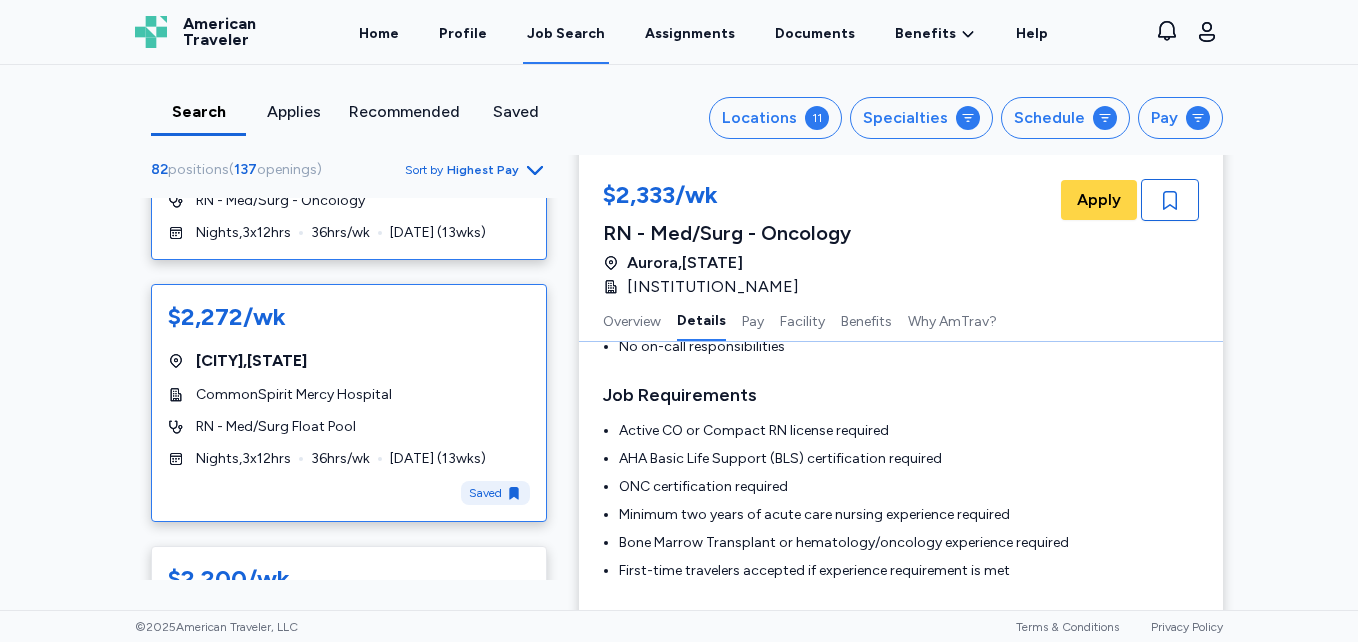 click on "CommonSpirit Mercy Hospital" at bounding box center (349, 395) 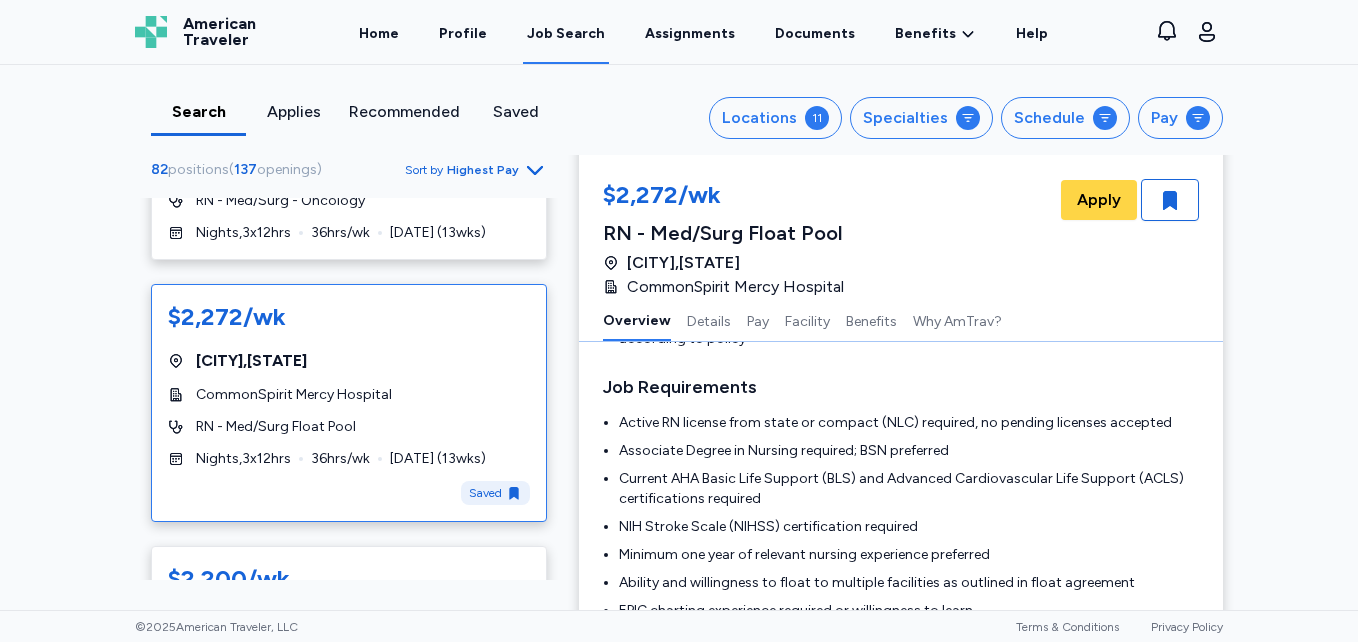 scroll, scrollTop: 2, scrollLeft: 0, axis: vertical 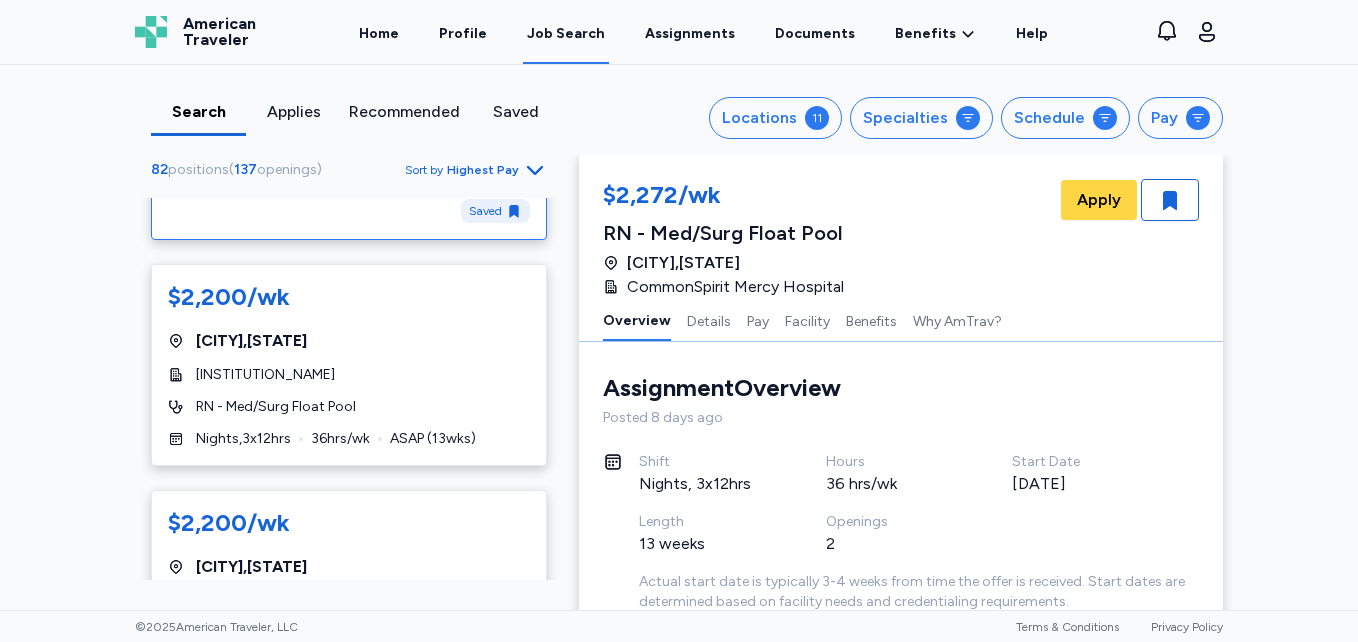 click on "$[AMOUNT]/wk [CITY] , [STATE] [INSTITUTION_NAME] RN - Med/Surg Float Pool Nights , 3 x 12 hrs [HOURS]/wk ASAP ( [DURATION] )" at bounding box center (349, 365) 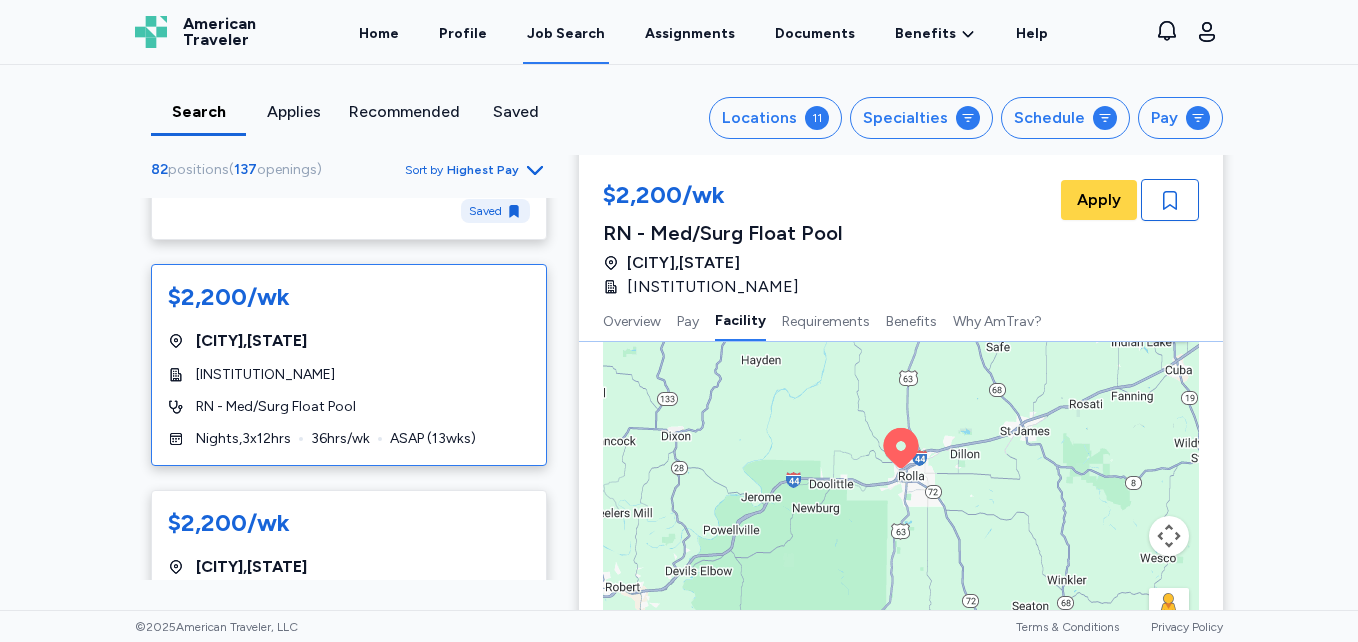 scroll, scrollTop: 1368, scrollLeft: 0, axis: vertical 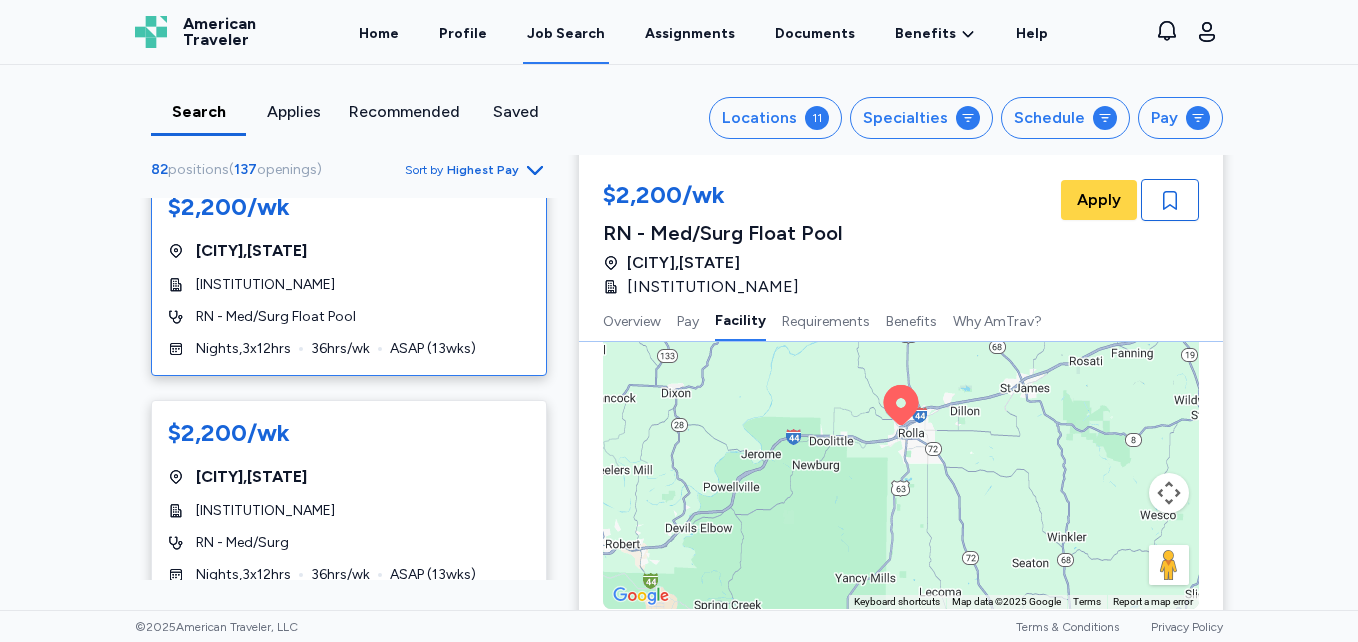 click on "RN - Med/Surg Float Pool" at bounding box center (349, 317) 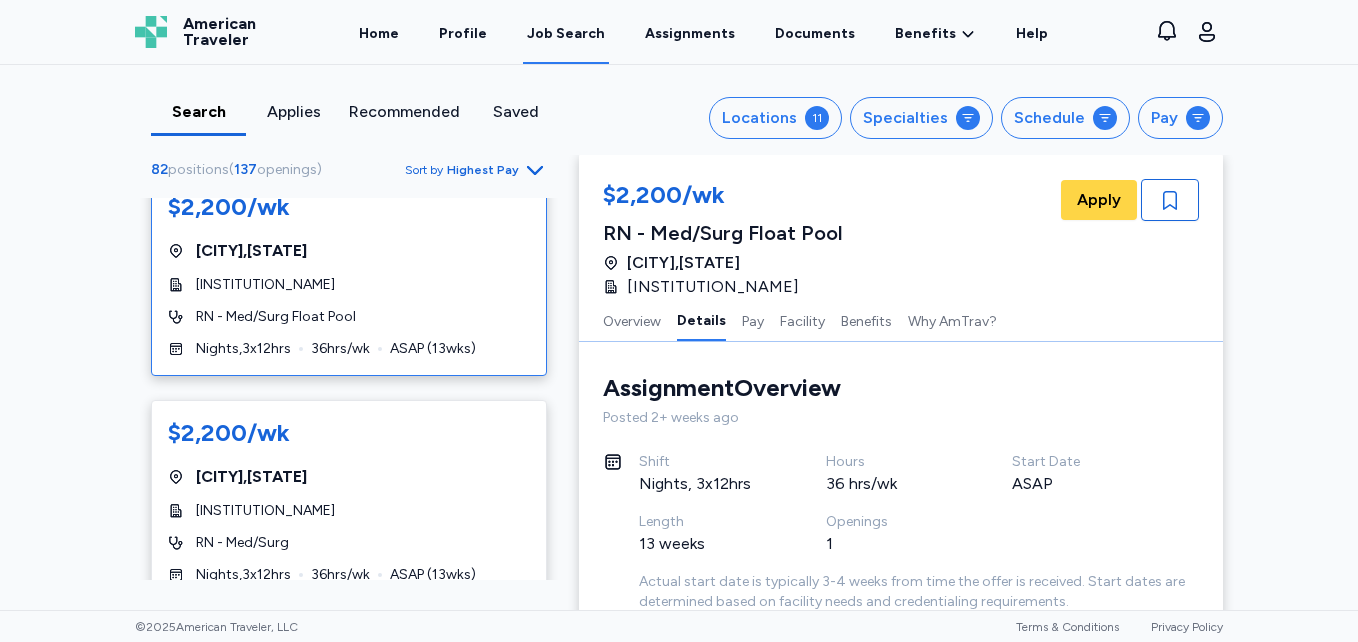 scroll, scrollTop: 366, scrollLeft: 0, axis: vertical 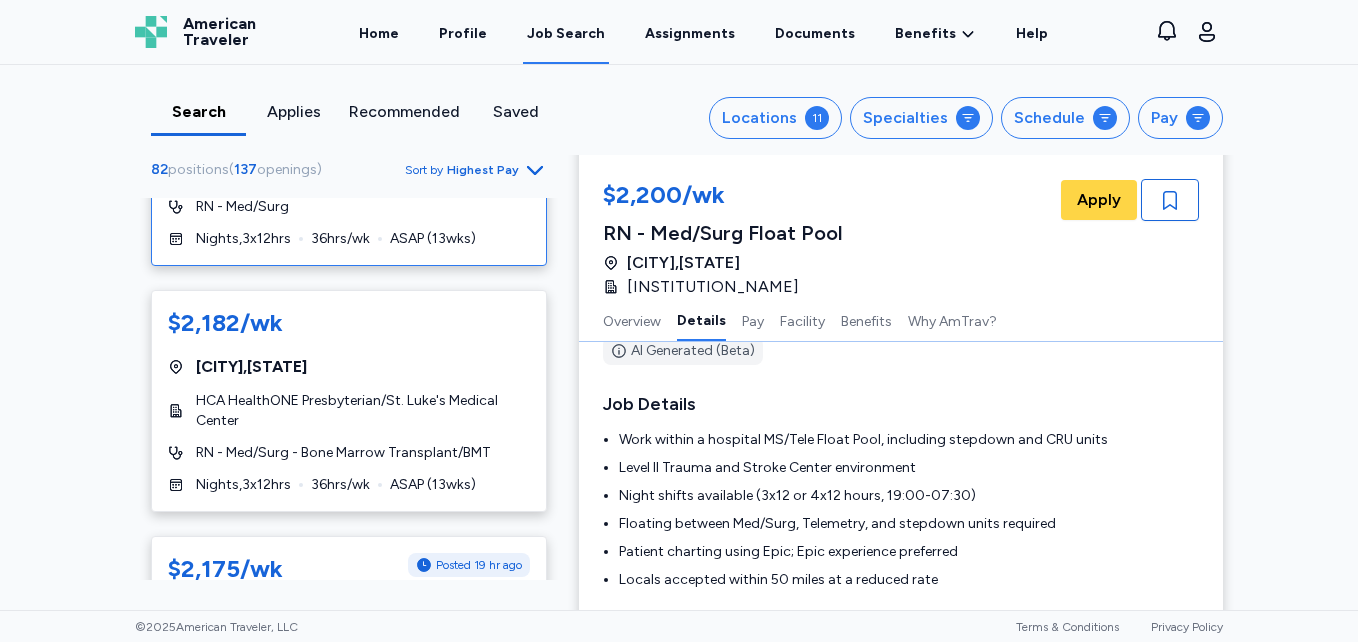 click on "HCA HealthONE Presbyterian/St. Luke's Medical Center" at bounding box center (363, 411) 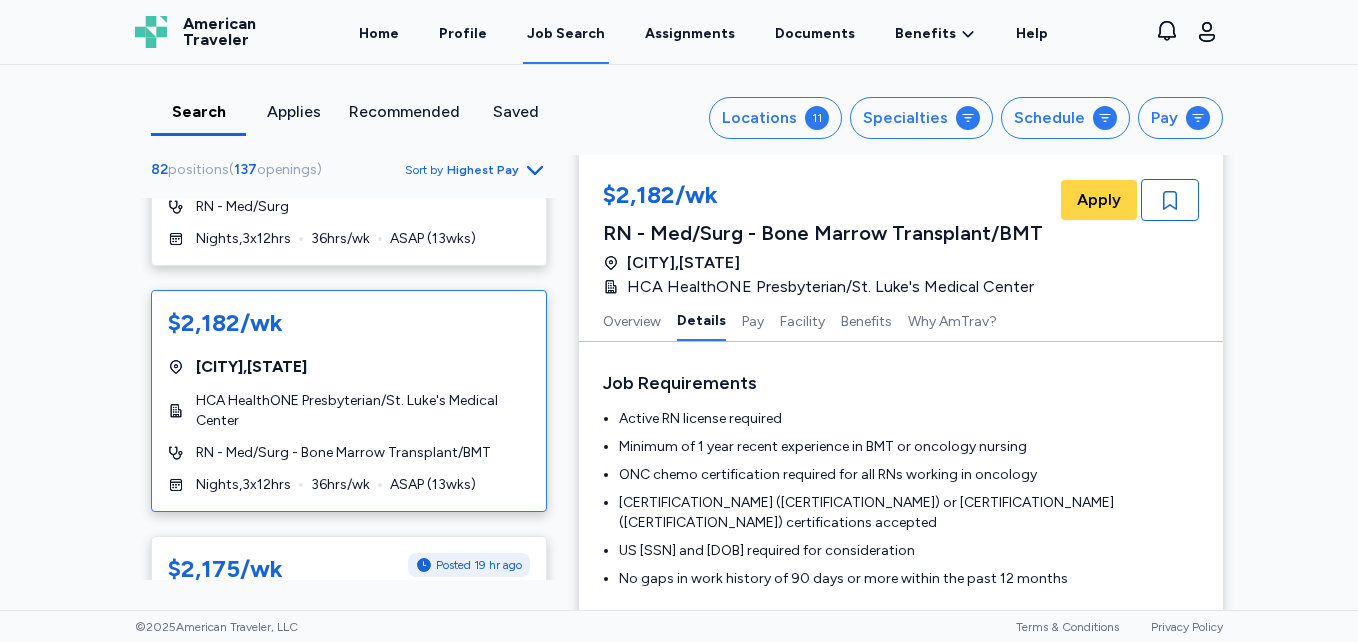 scroll, scrollTop: 536, scrollLeft: 0, axis: vertical 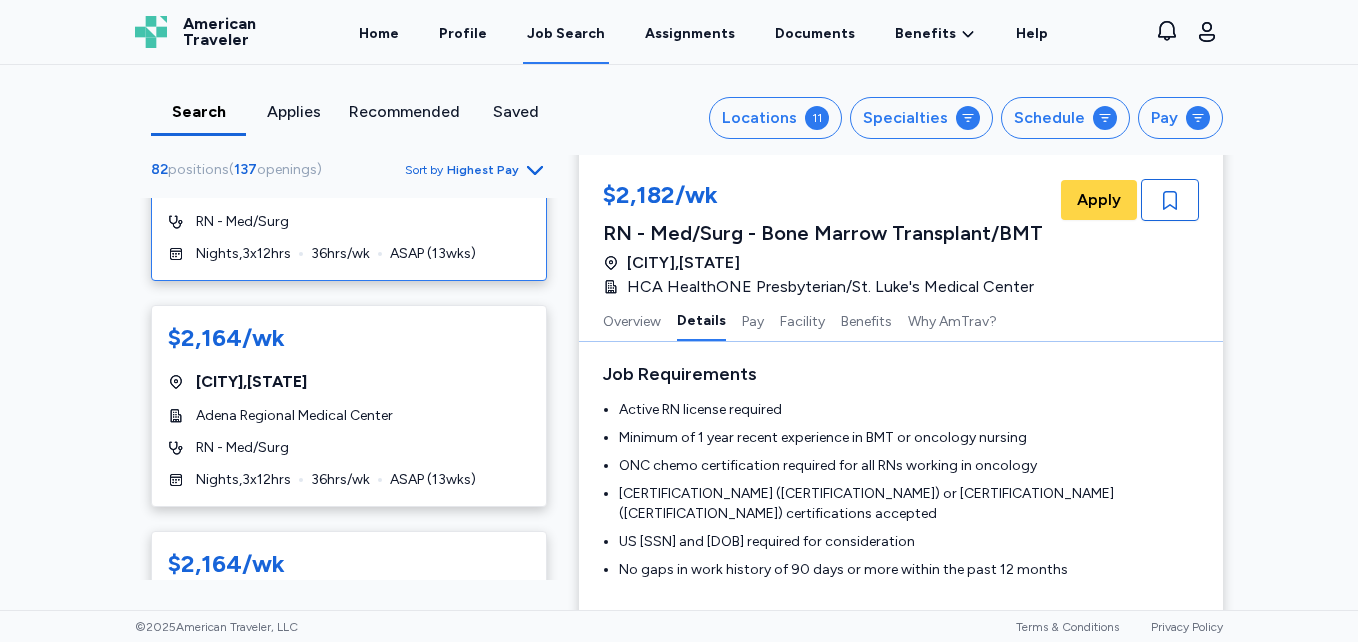click on "RN - Med/Surg" at bounding box center [349, 222] 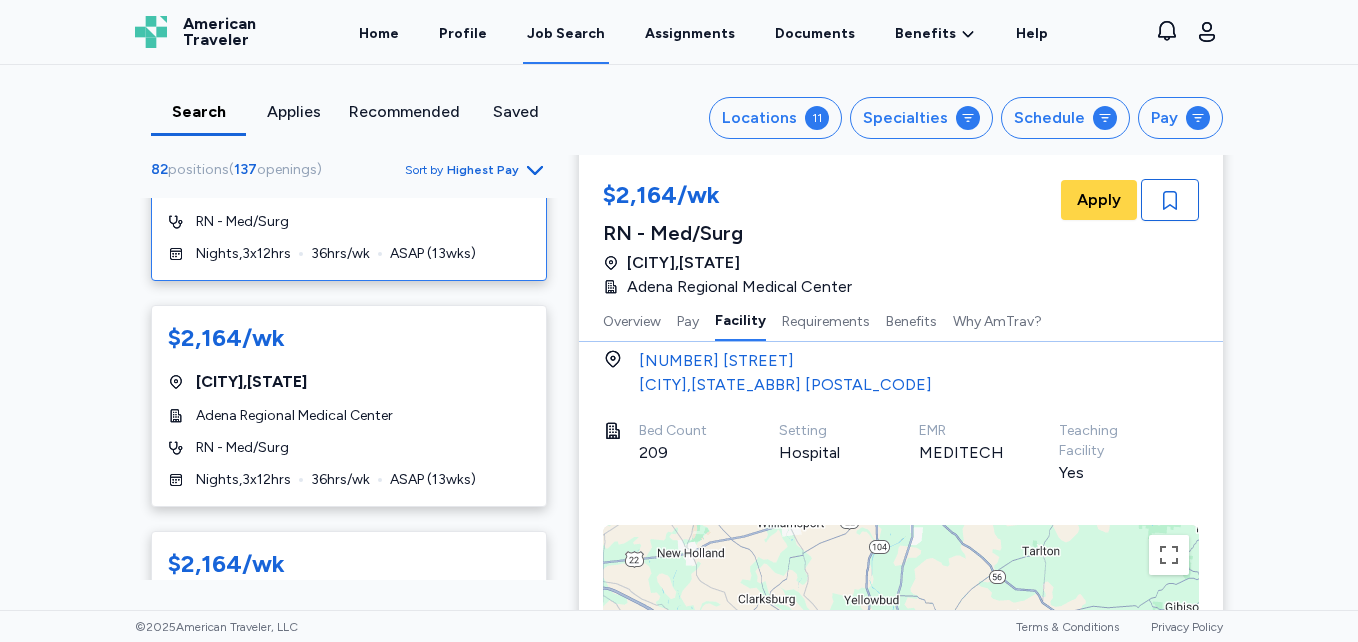 scroll, scrollTop: 1201, scrollLeft: 0, axis: vertical 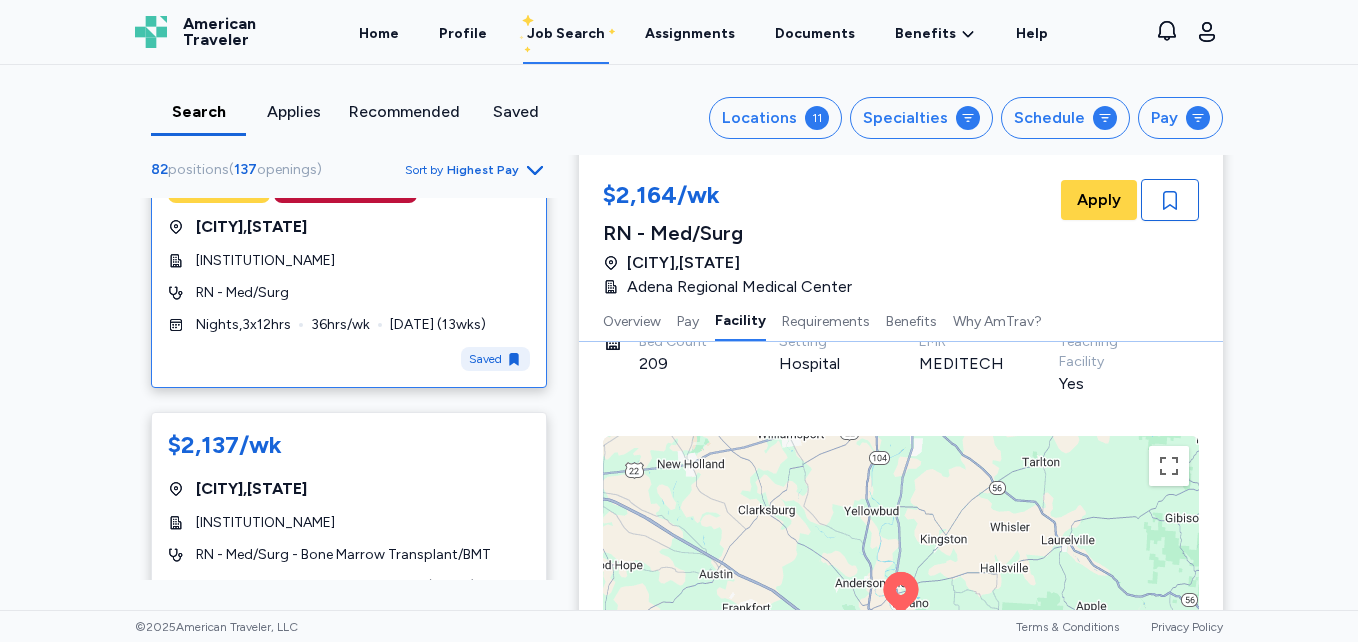 click on "RN - Med/Surg" at bounding box center [349, 293] 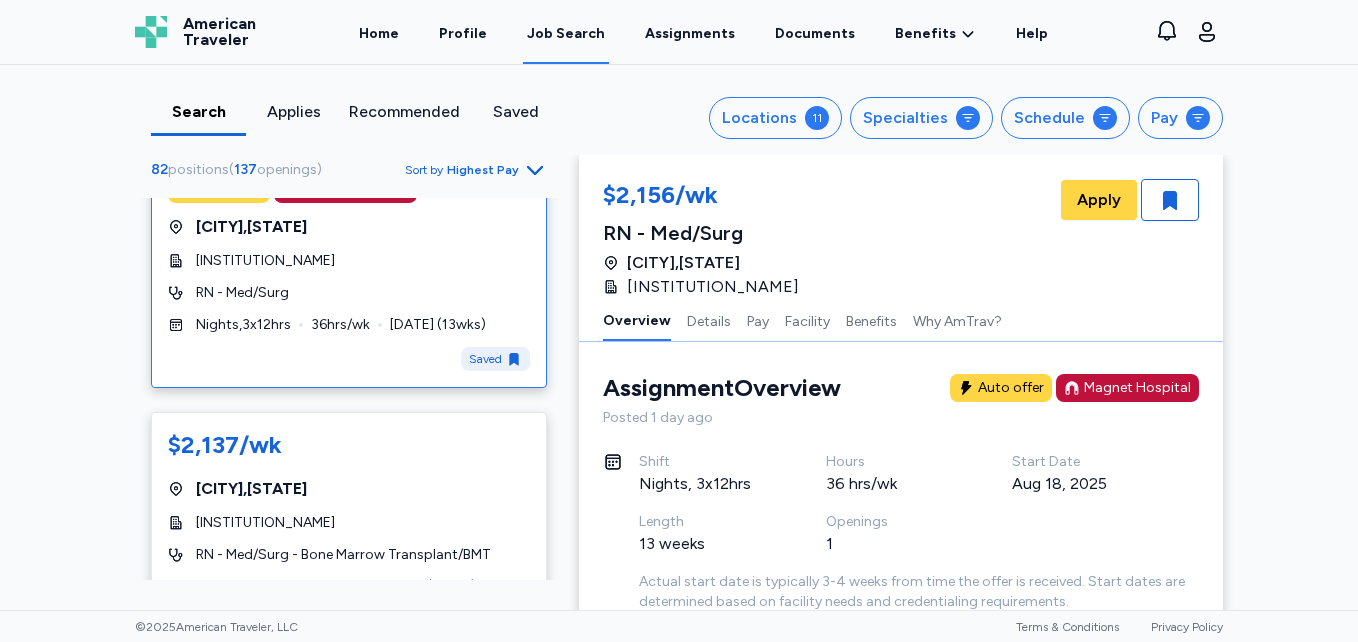 scroll, scrollTop: 302, scrollLeft: 0, axis: vertical 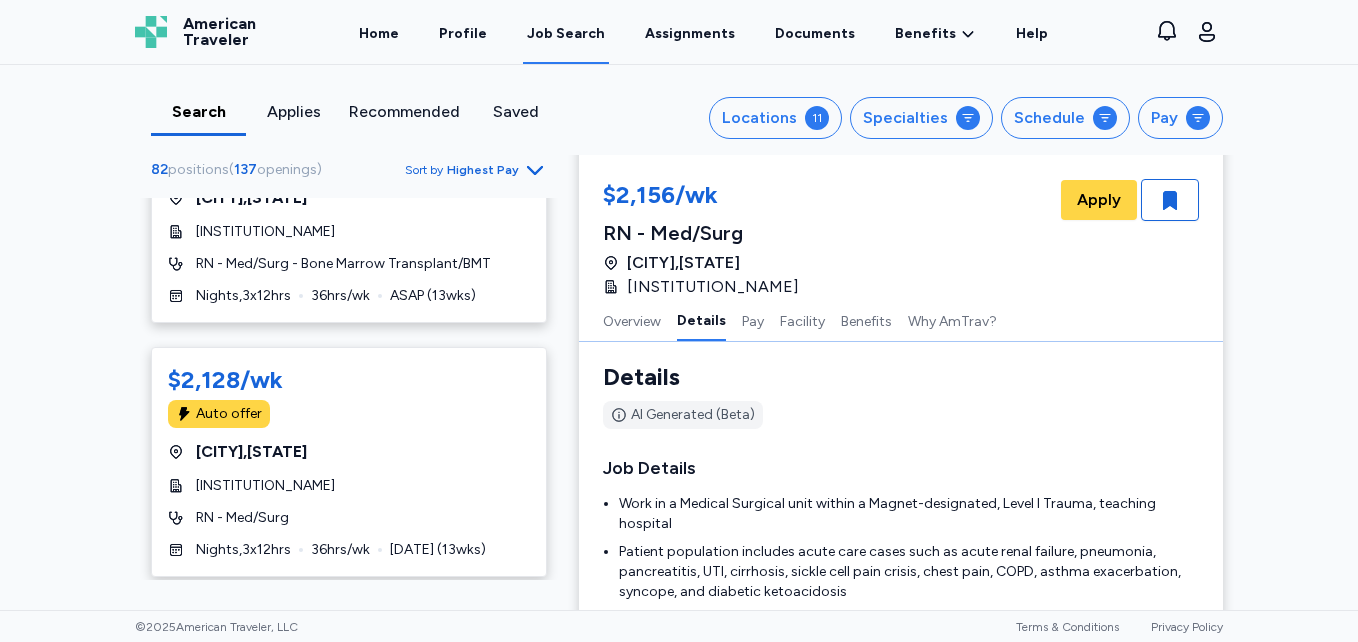 click on "[HOURS]/wk" at bounding box center [340, 296] 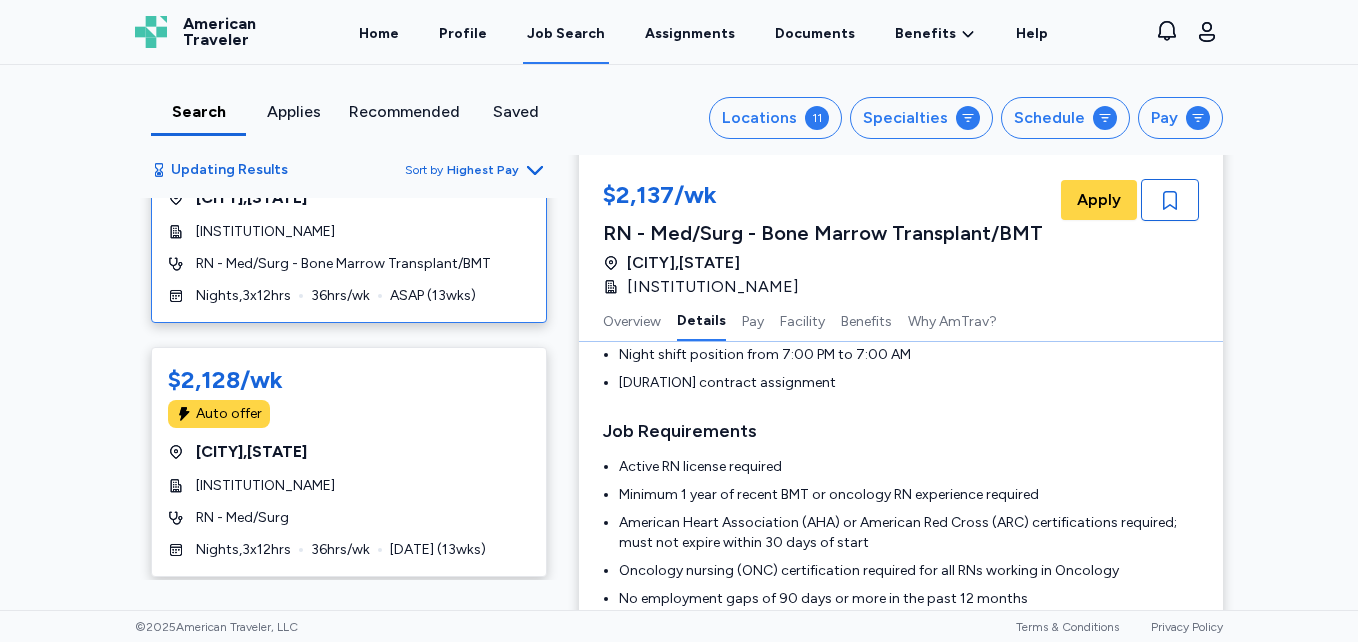 scroll, scrollTop: 525, scrollLeft: 0, axis: vertical 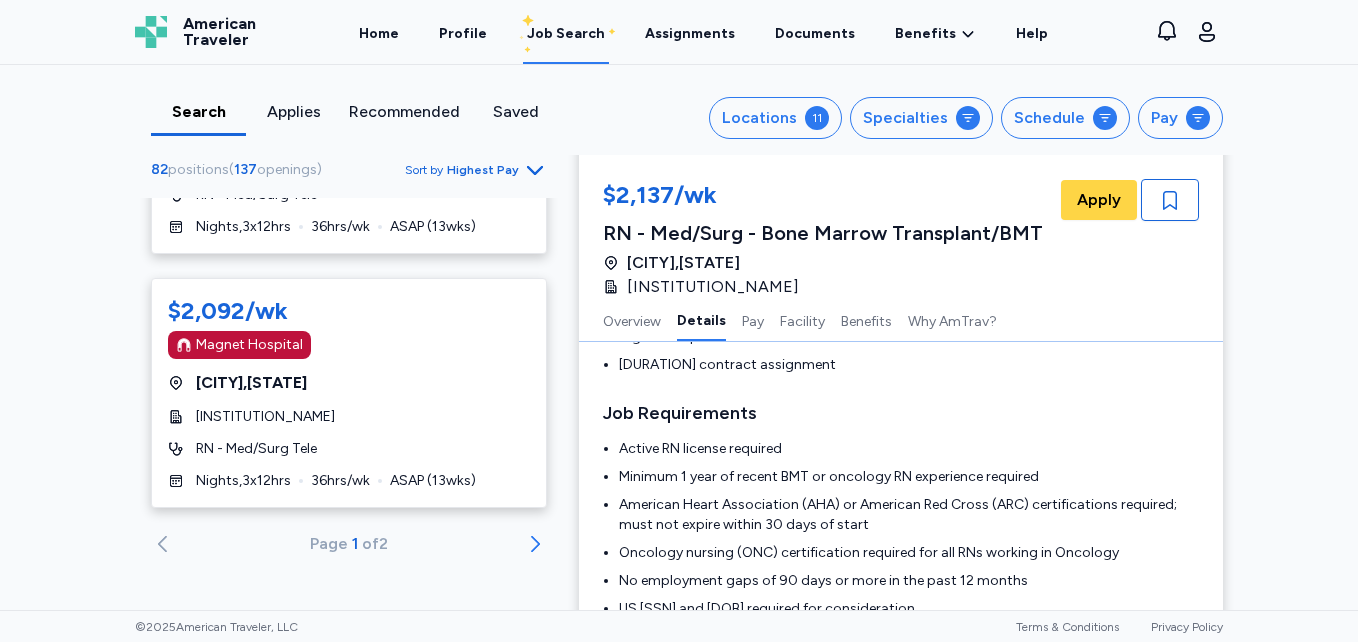 click 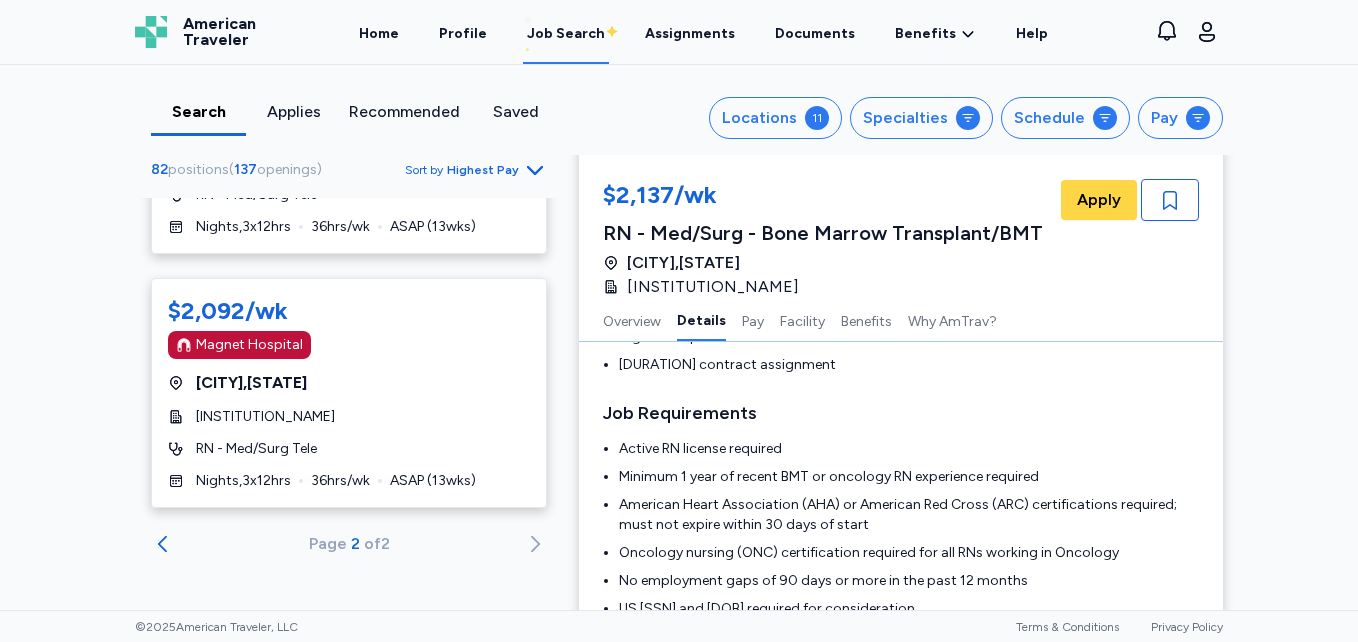 scroll, scrollTop: 0, scrollLeft: 0, axis: both 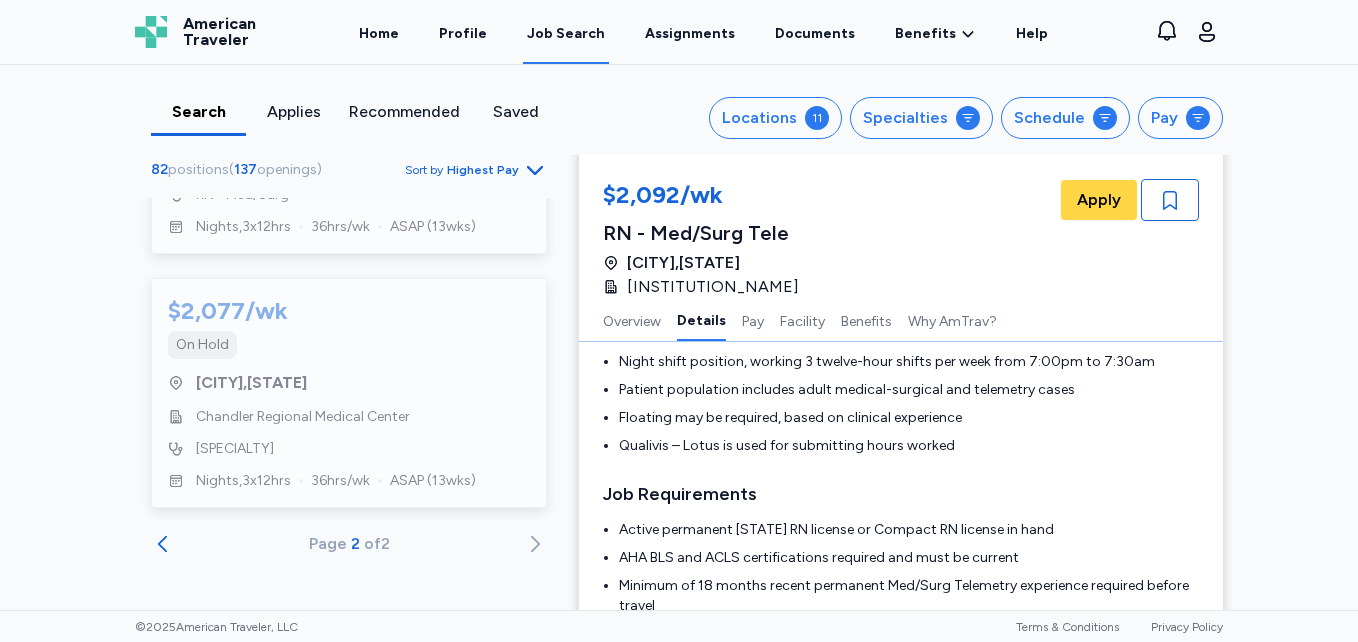 click on "Saved" at bounding box center (515, 112) 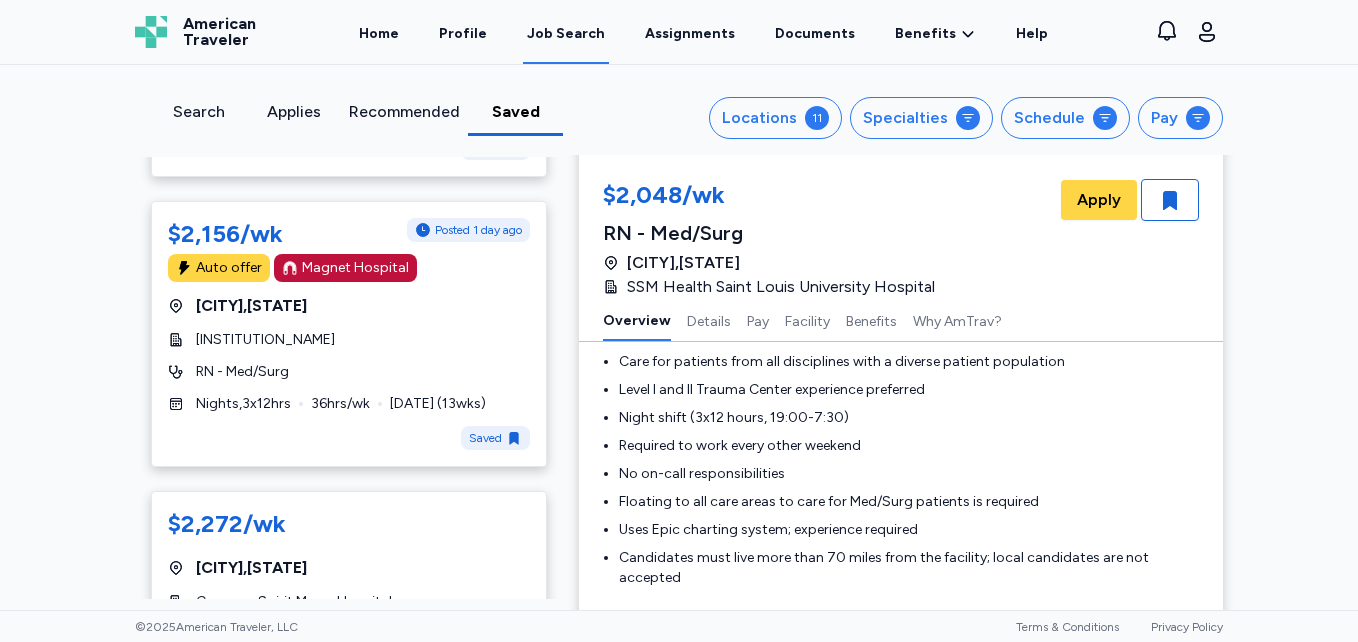 scroll, scrollTop: 1824, scrollLeft: 0, axis: vertical 